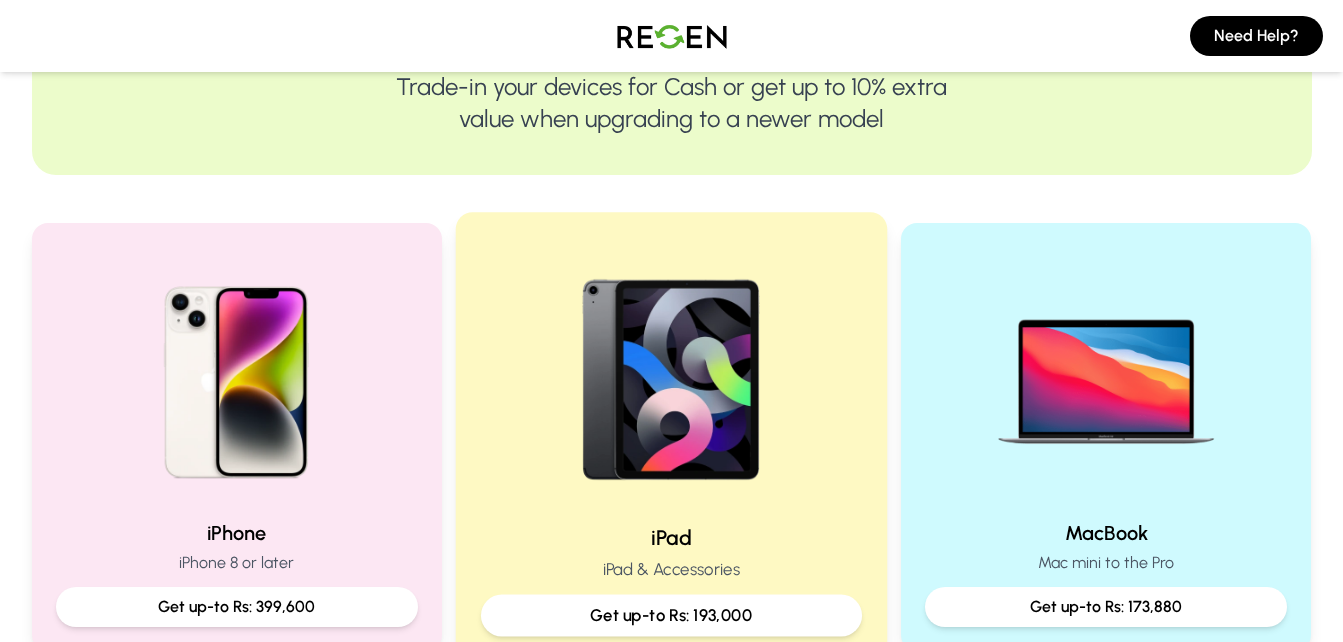 scroll, scrollTop: 300, scrollLeft: 0, axis: vertical 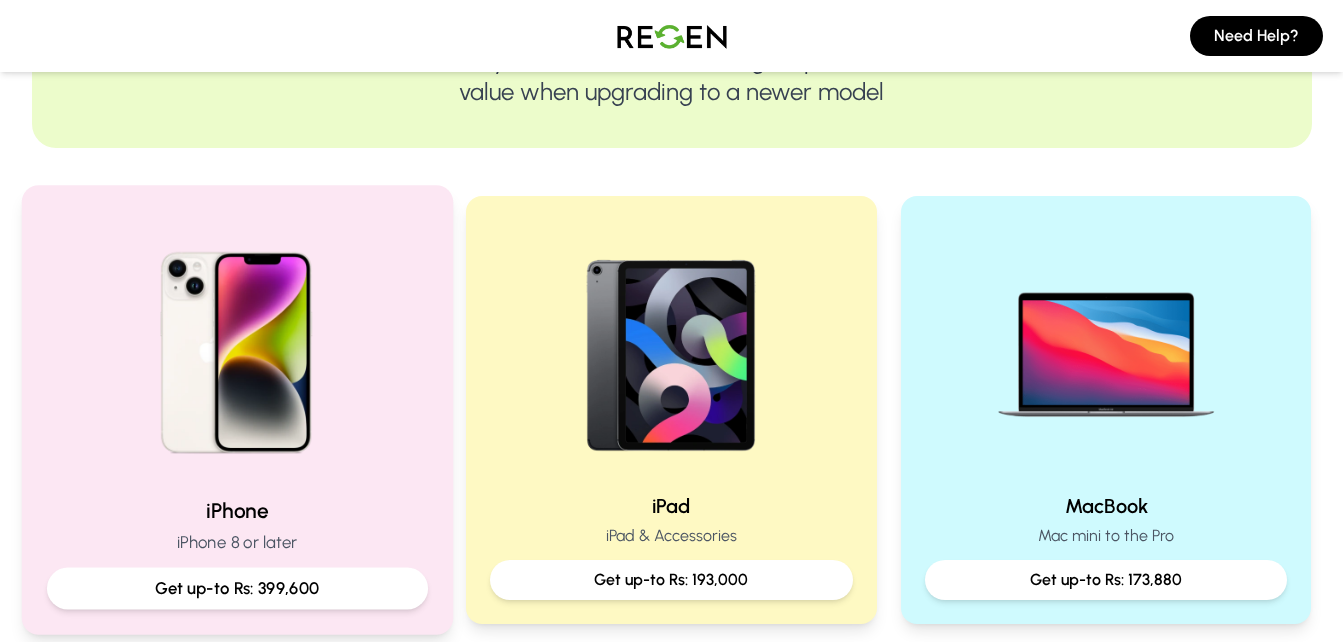 click at bounding box center [236, 345] 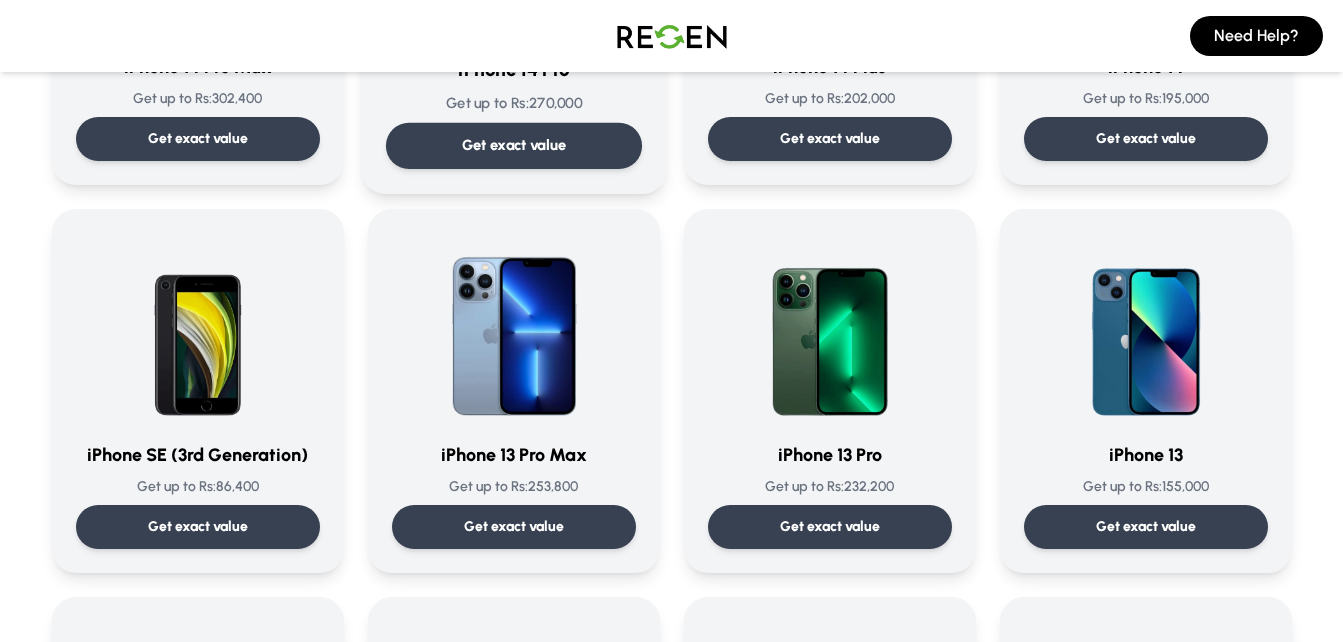 scroll, scrollTop: 800, scrollLeft: 0, axis: vertical 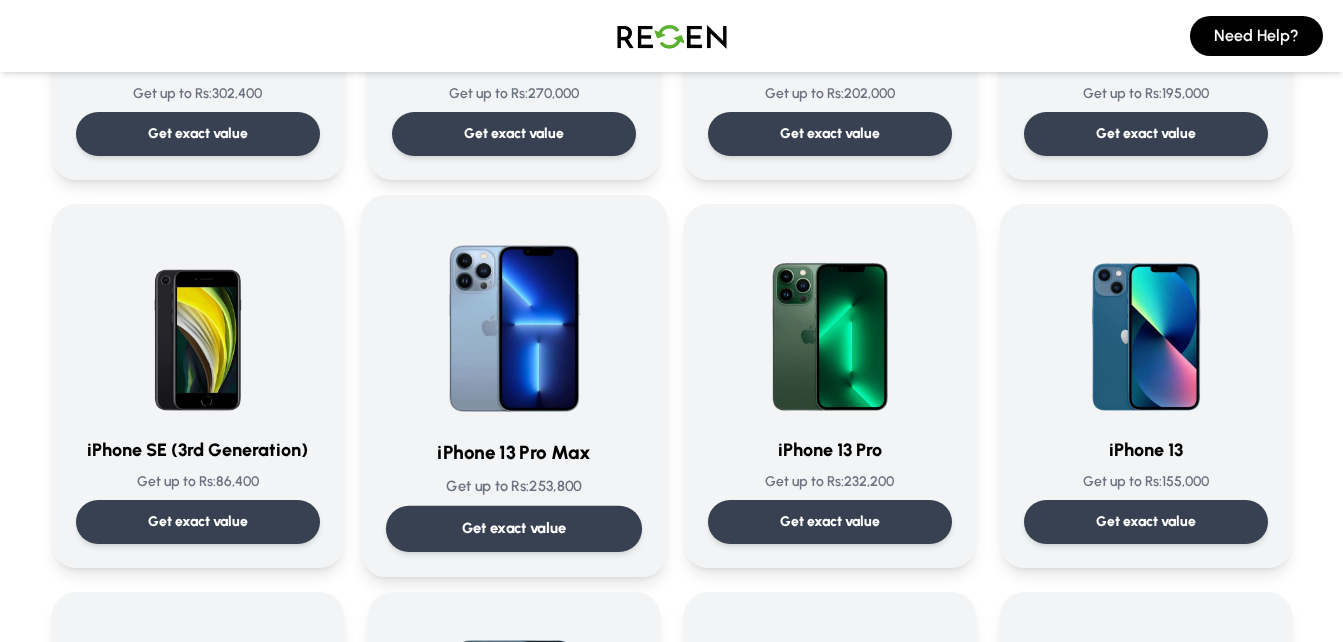 click at bounding box center [513, 321] 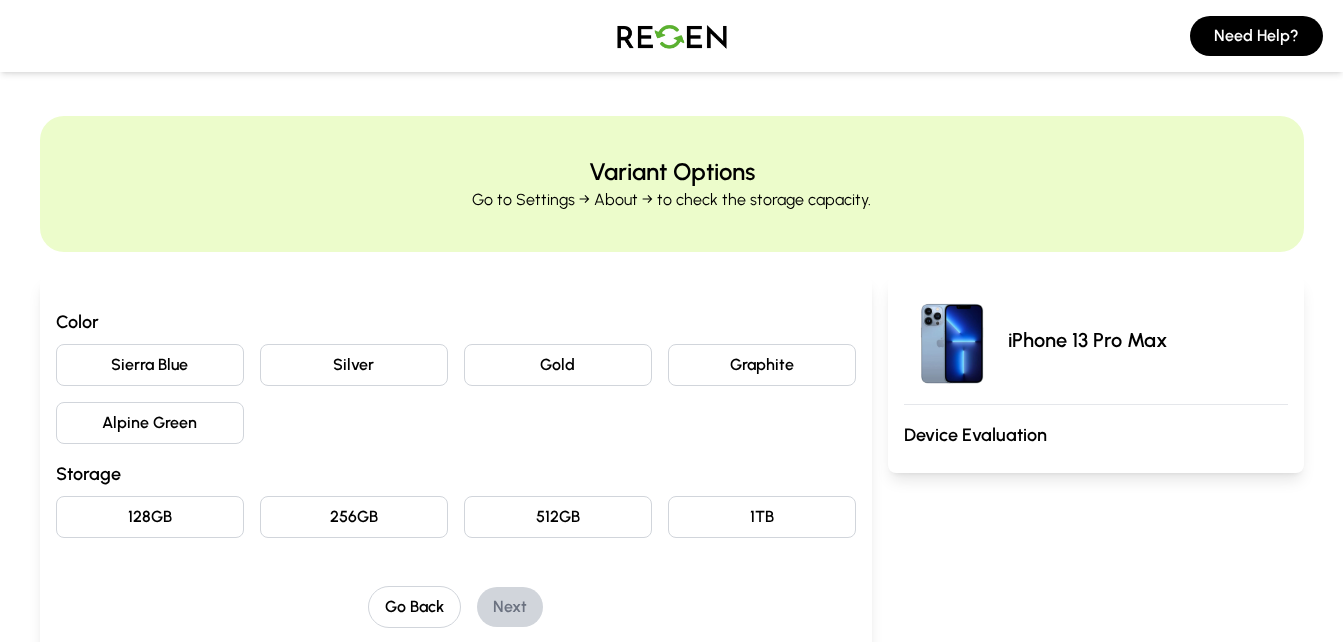 click on "256GB" at bounding box center [354, 517] 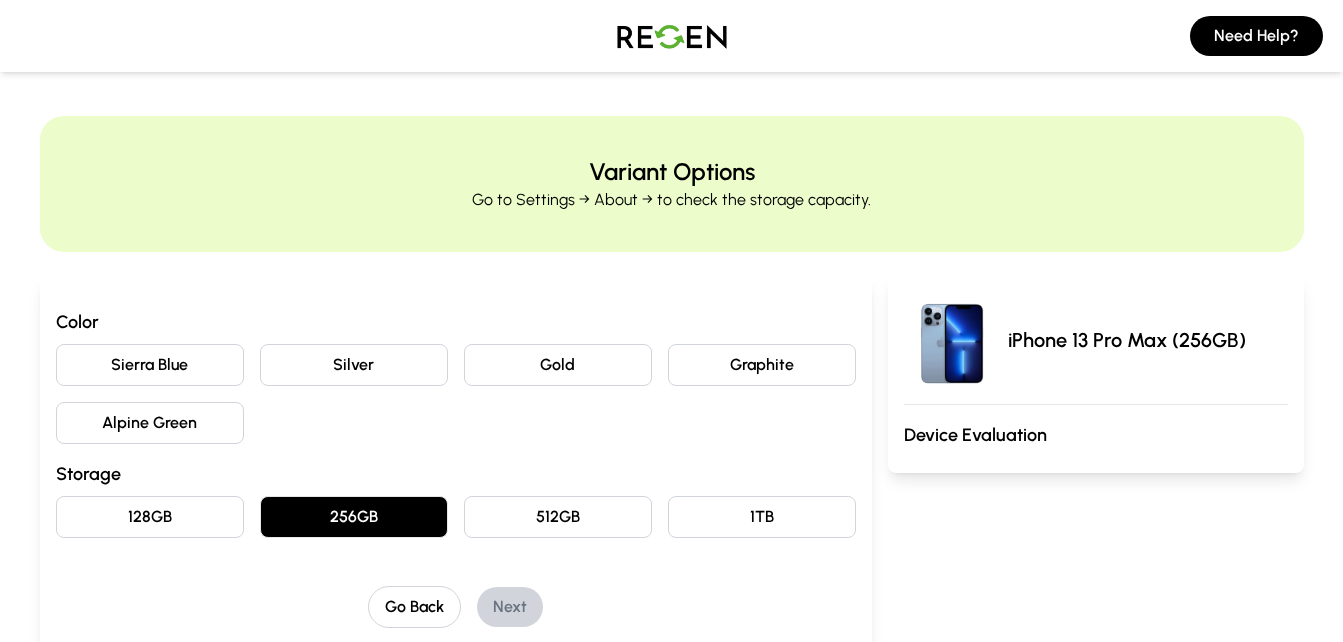 click on "Sierra Blue" at bounding box center [150, 365] 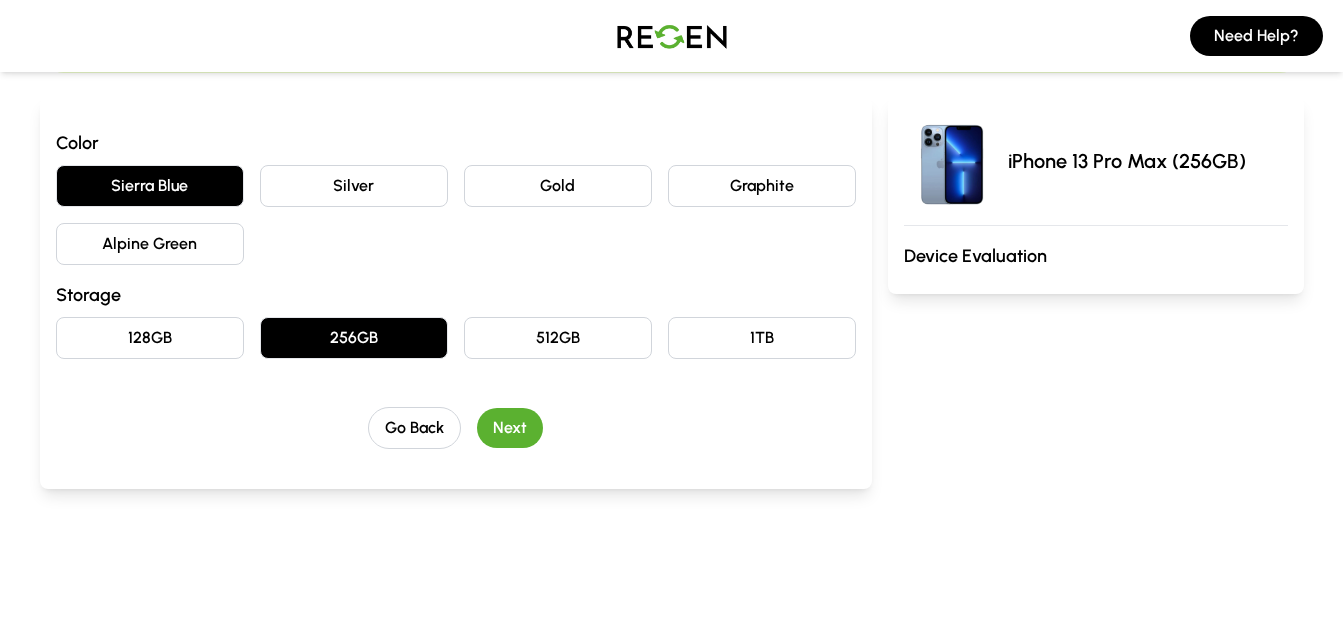 scroll, scrollTop: 200, scrollLeft: 0, axis: vertical 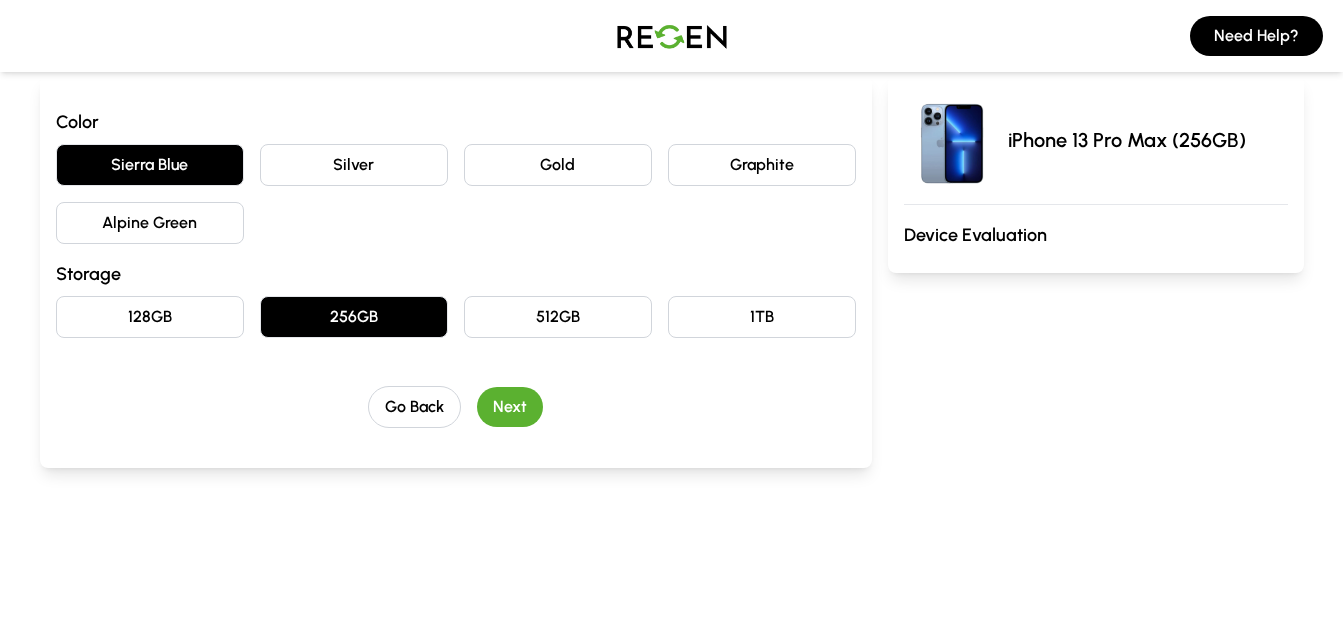 click on "Next" at bounding box center (510, 407) 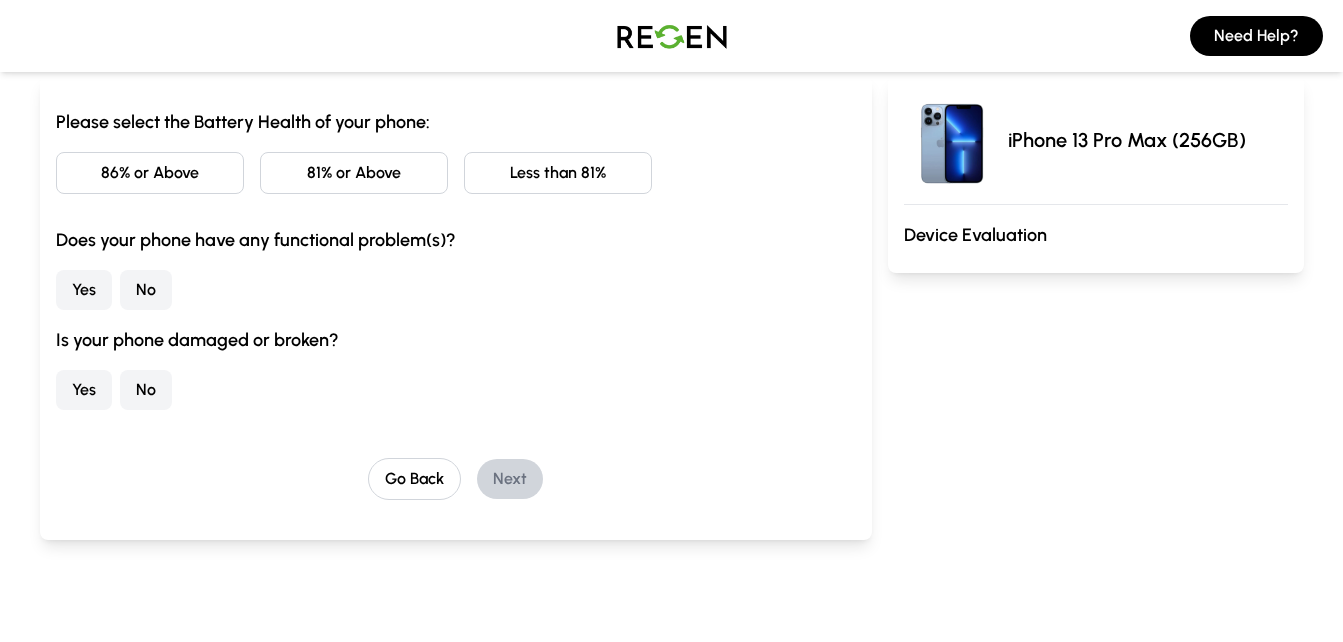 click on "86% or Above" at bounding box center (150, 173) 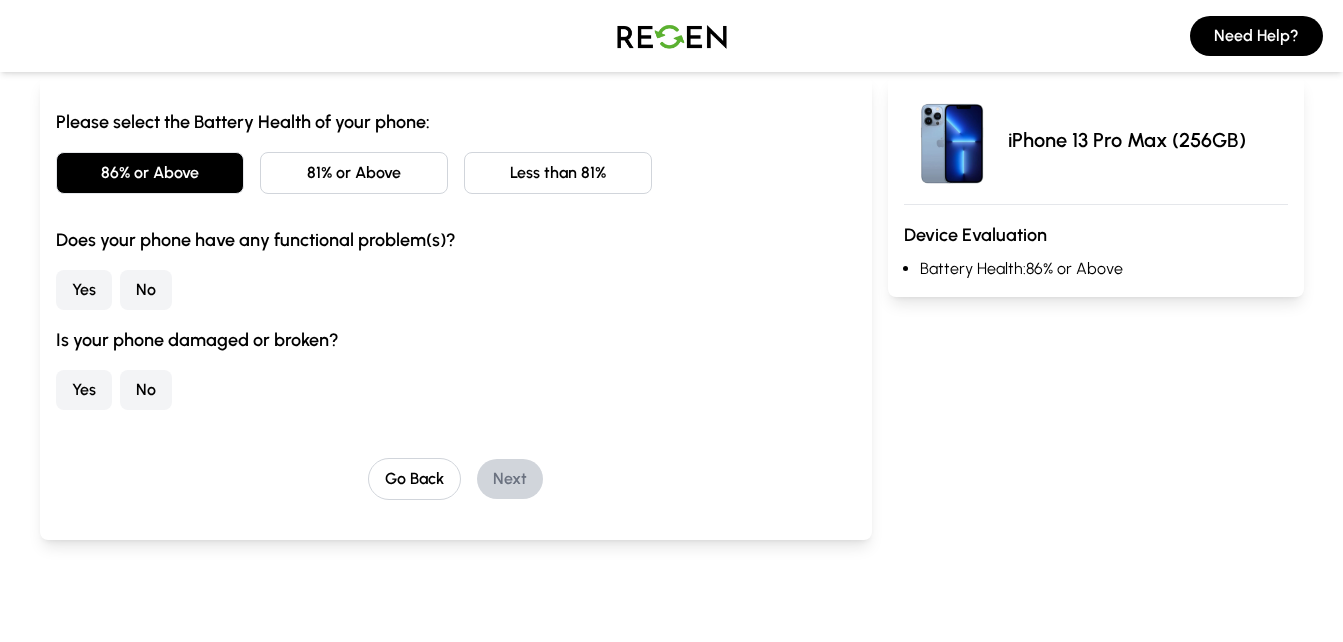 click on "No" at bounding box center [146, 290] 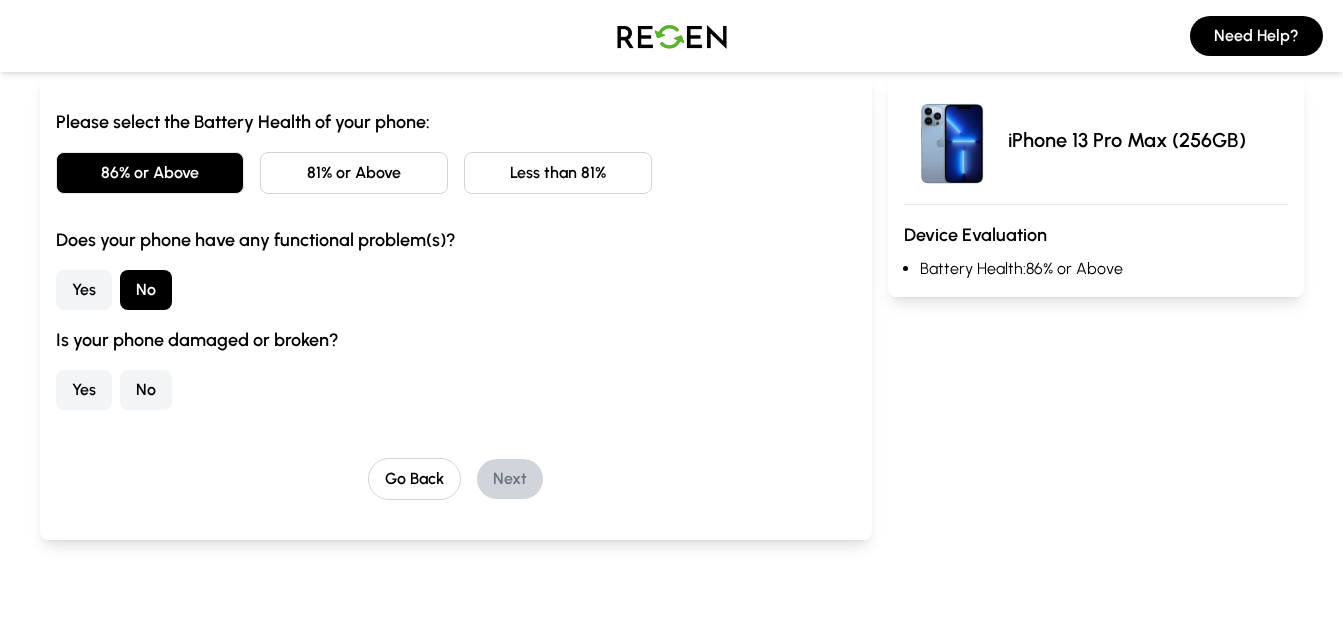 click on "No" at bounding box center [146, 390] 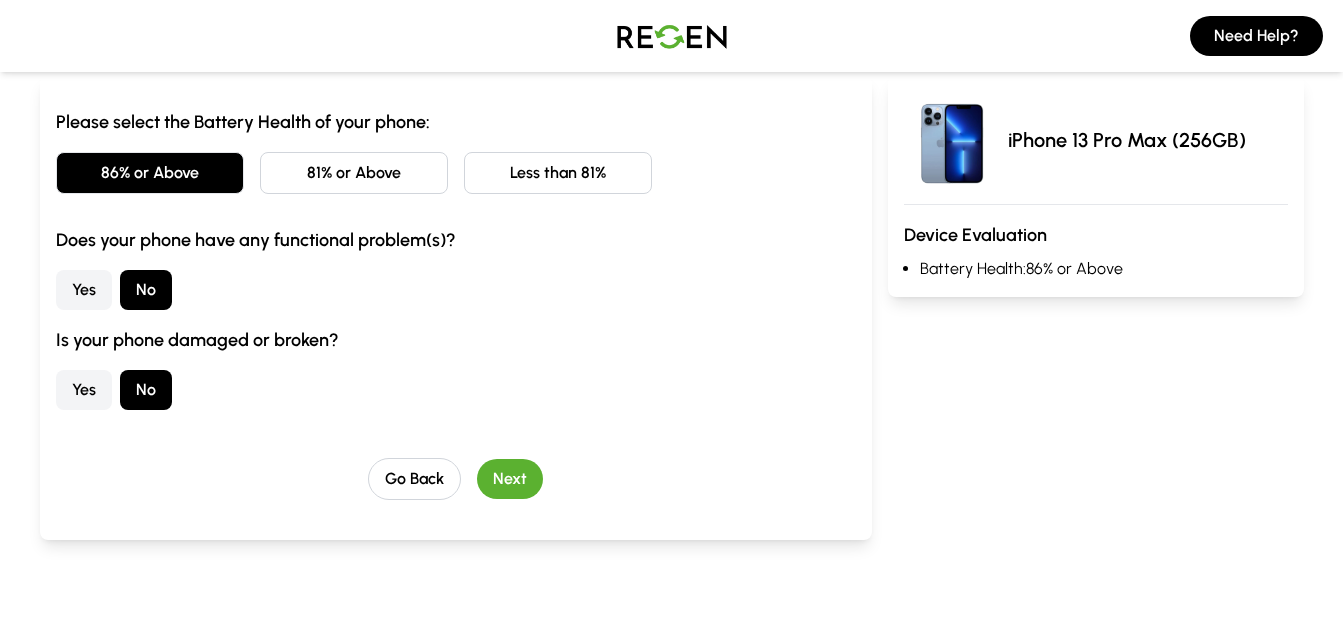 click on "Next" at bounding box center (510, 479) 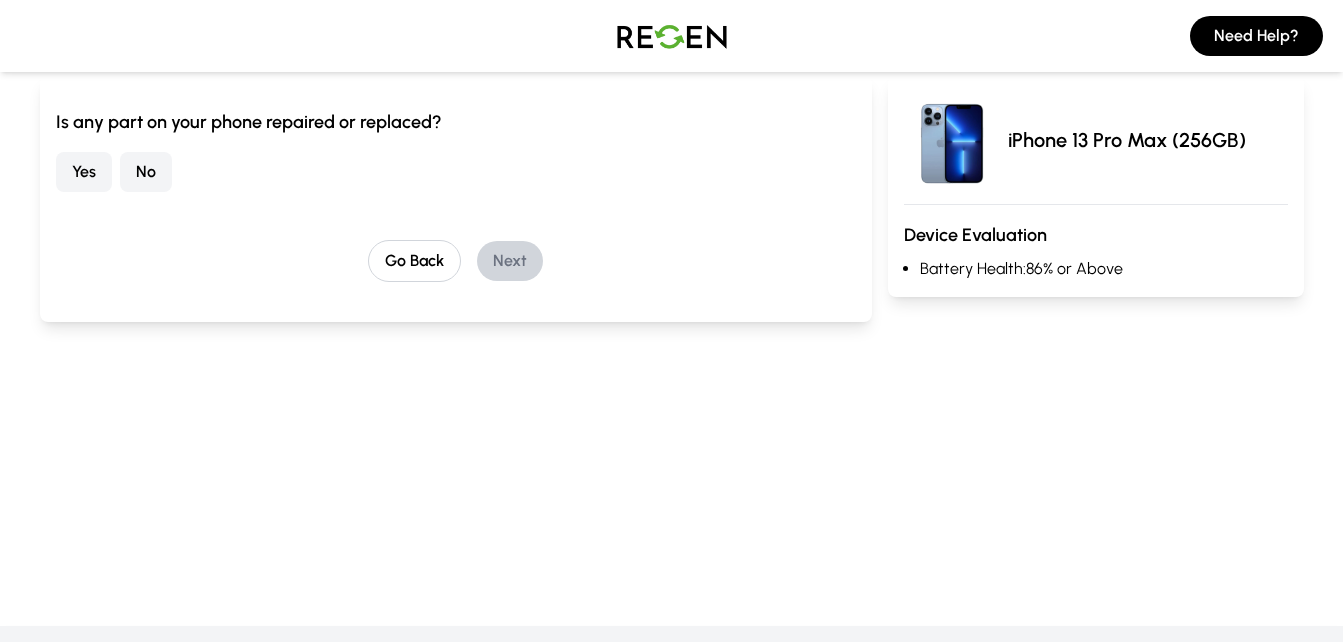 click on "No" at bounding box center [146, 172] 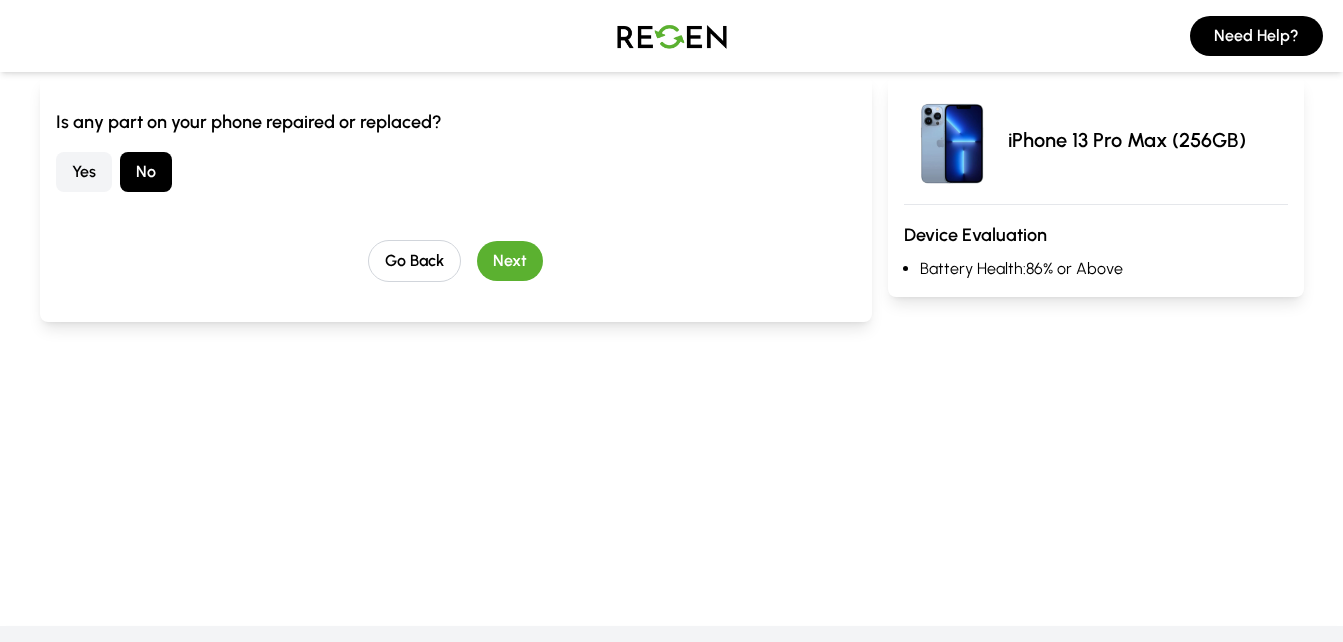 click on "Next" at bounding box center (510, 261) 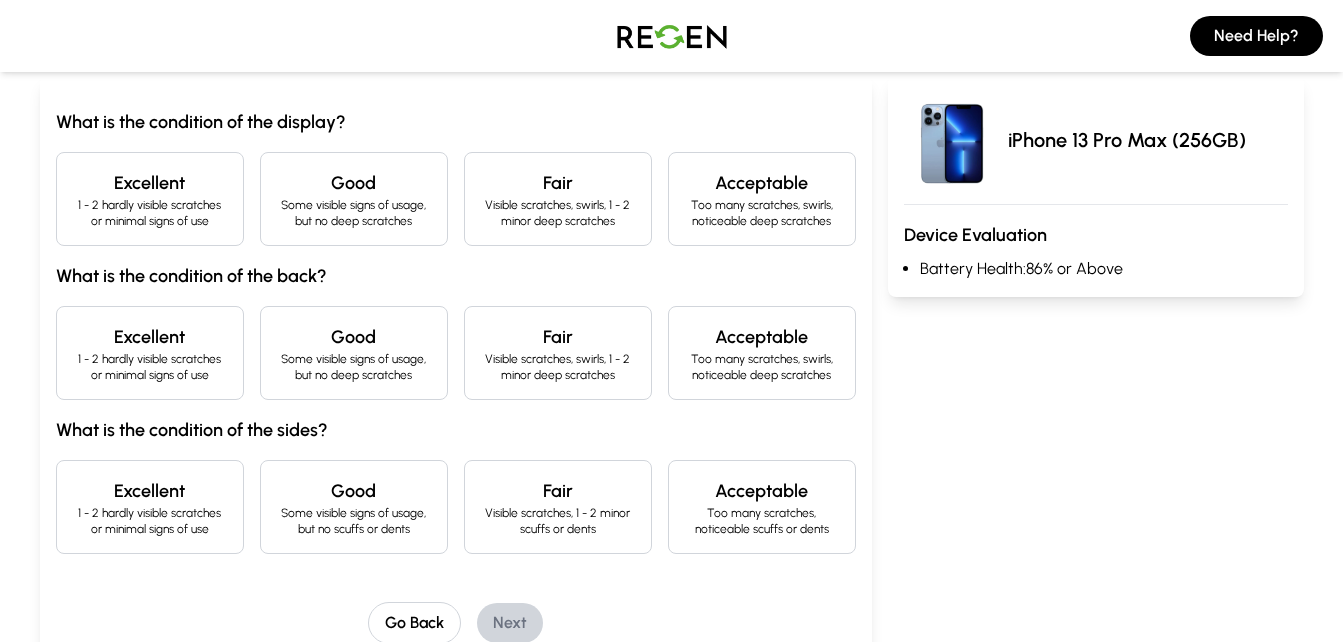 click on "1 - 2 hardly visible scratches or minimal signs of use" at bounding box center (150, 213) 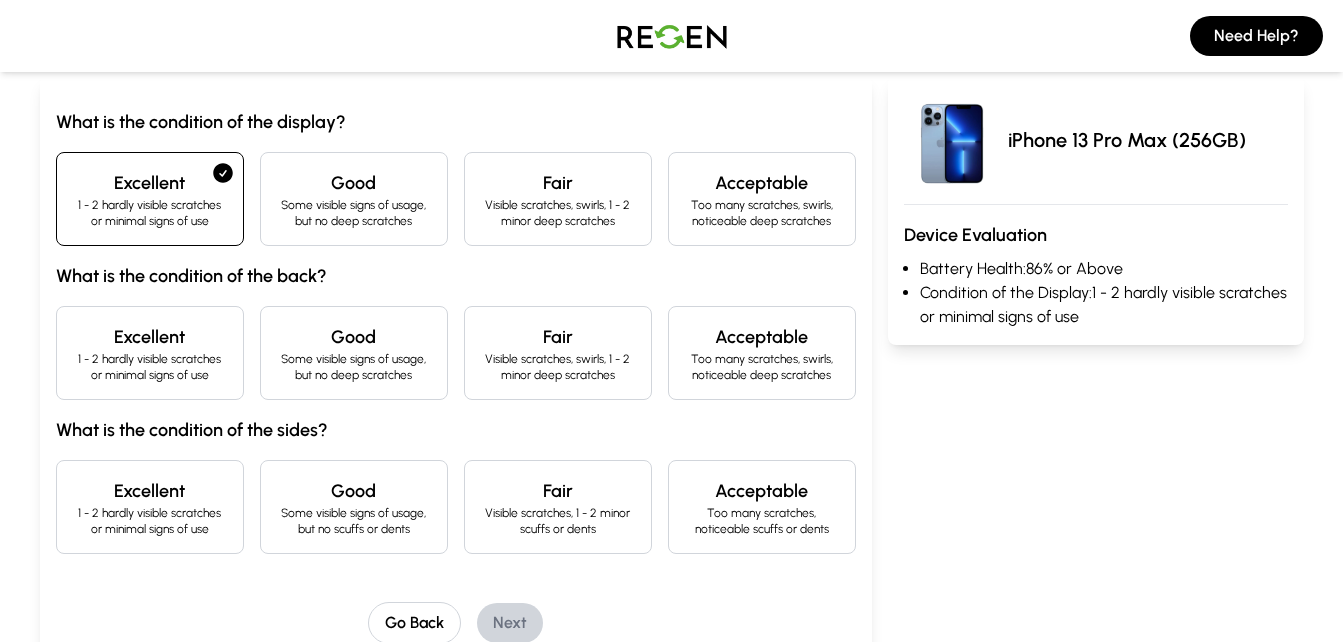 click on "Excellent" at bounding box center [150, 337] 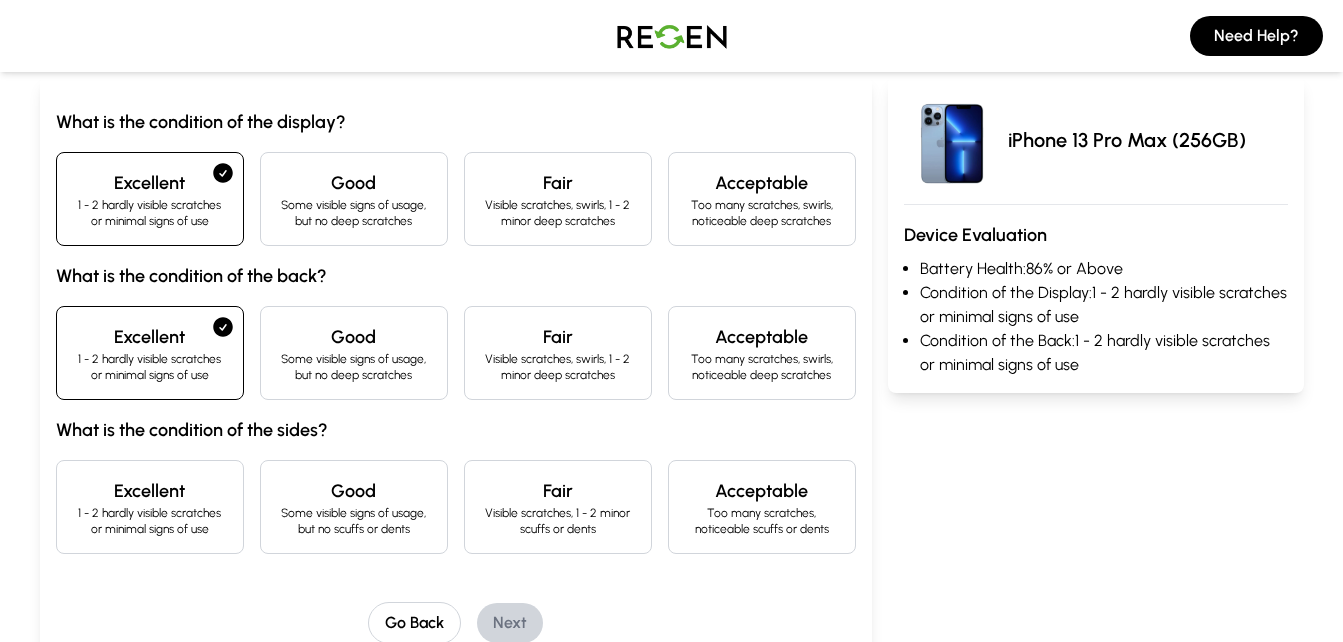 click on "Fair Visible scratches, 1 - 2 minor scuffs or dents" at bounding box center (558, 507) 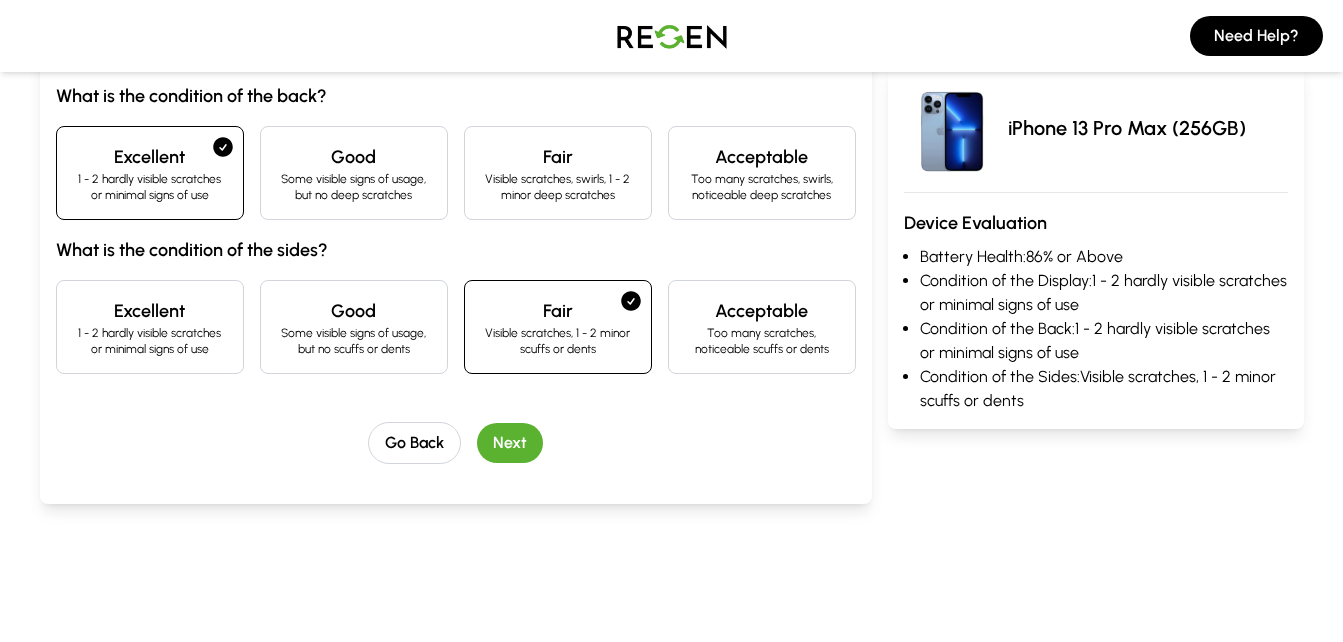 scroll, scrollTop: 400, scrollLeft: 0, axis: vertical 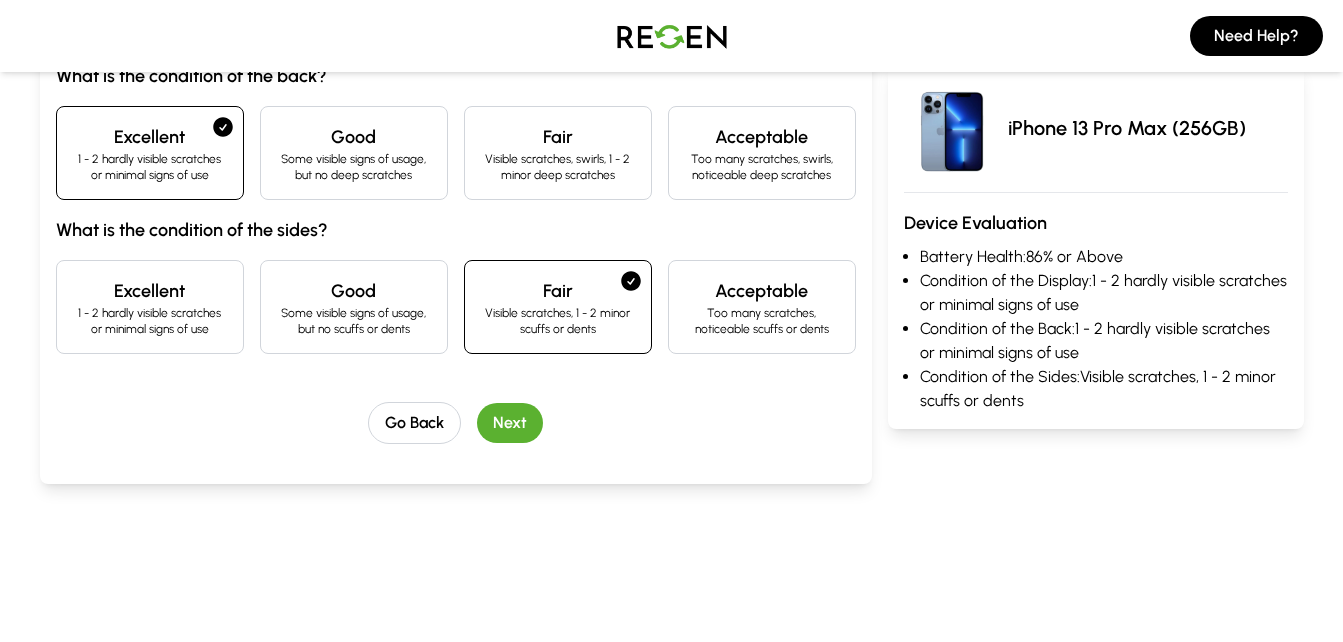 click on "Next" at bounding box center (510, 423) 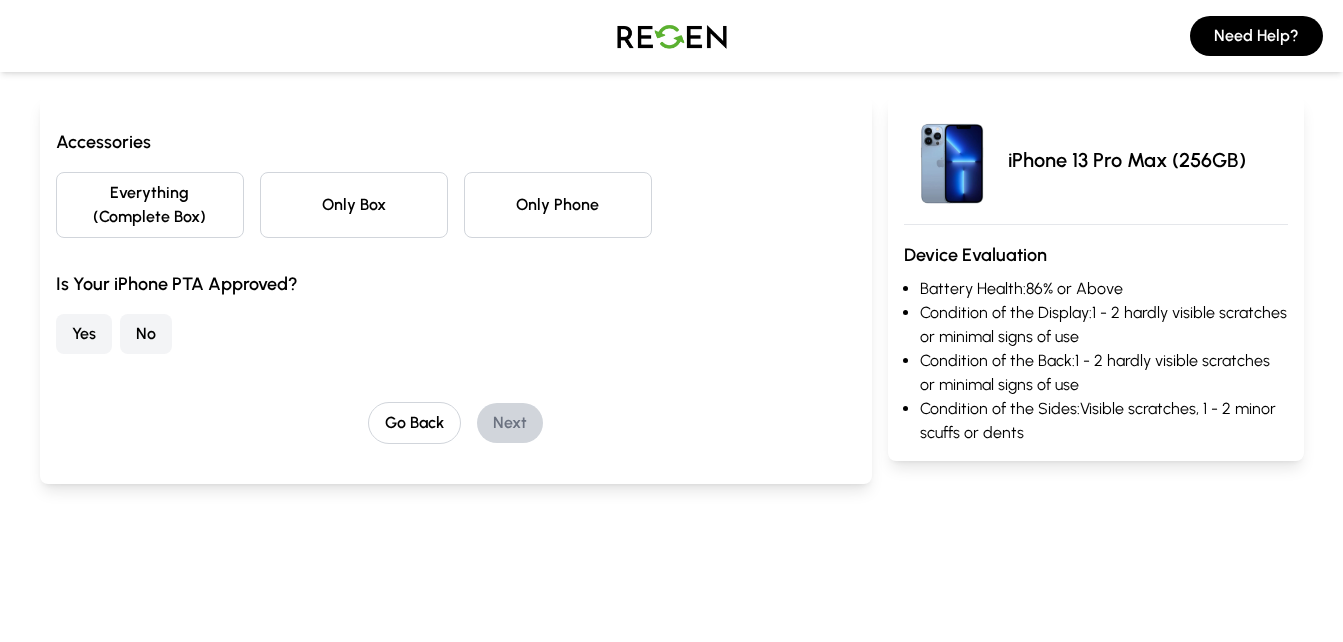 click on "Only Phone" at bounding box center [558, 205] 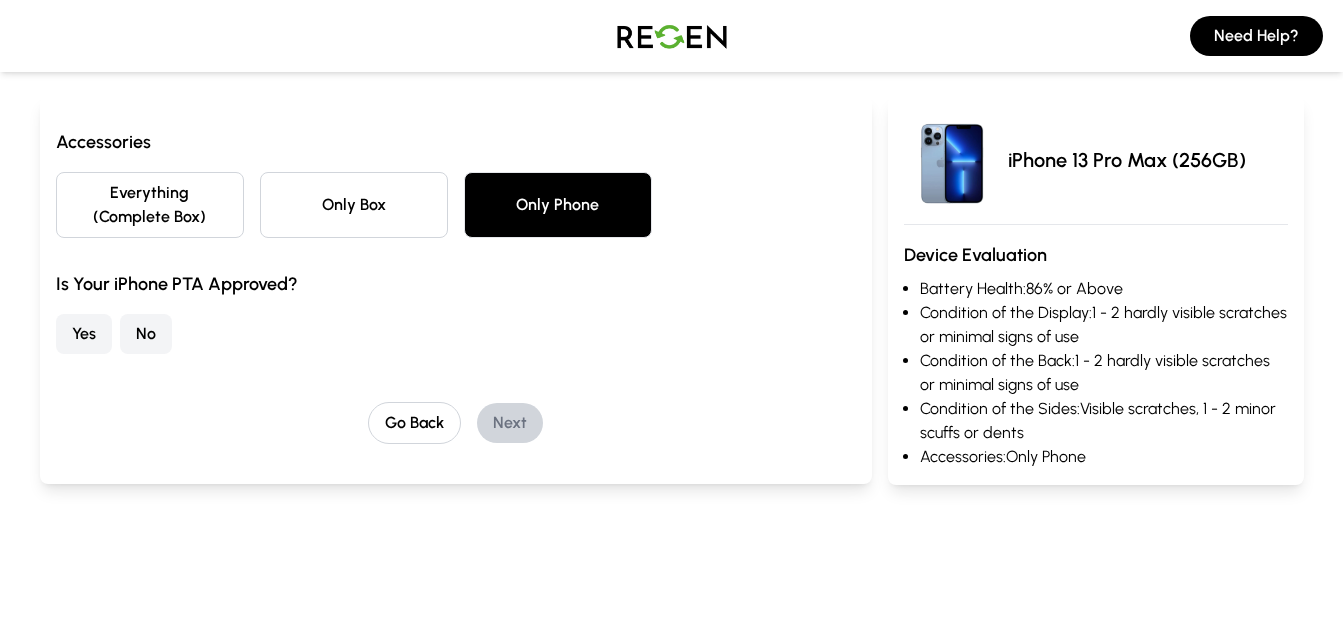 click on "Yes" at bounding box center (84, 334) 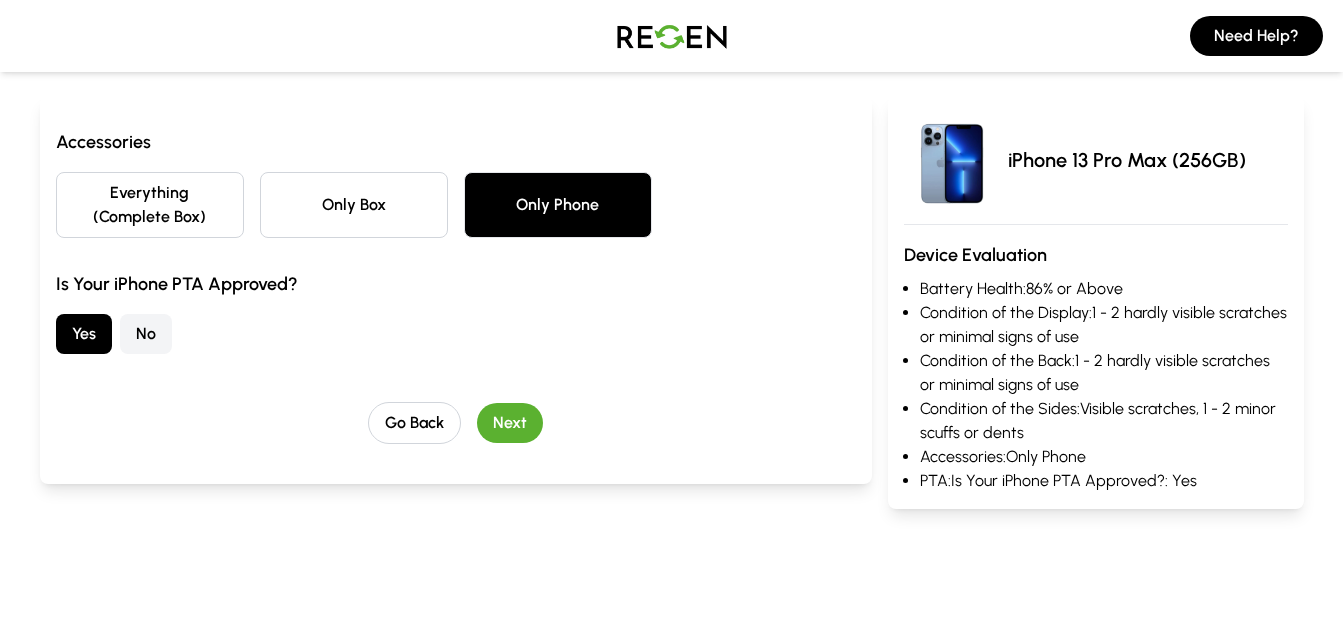 click on "Next" at bounding box center [510, 423] 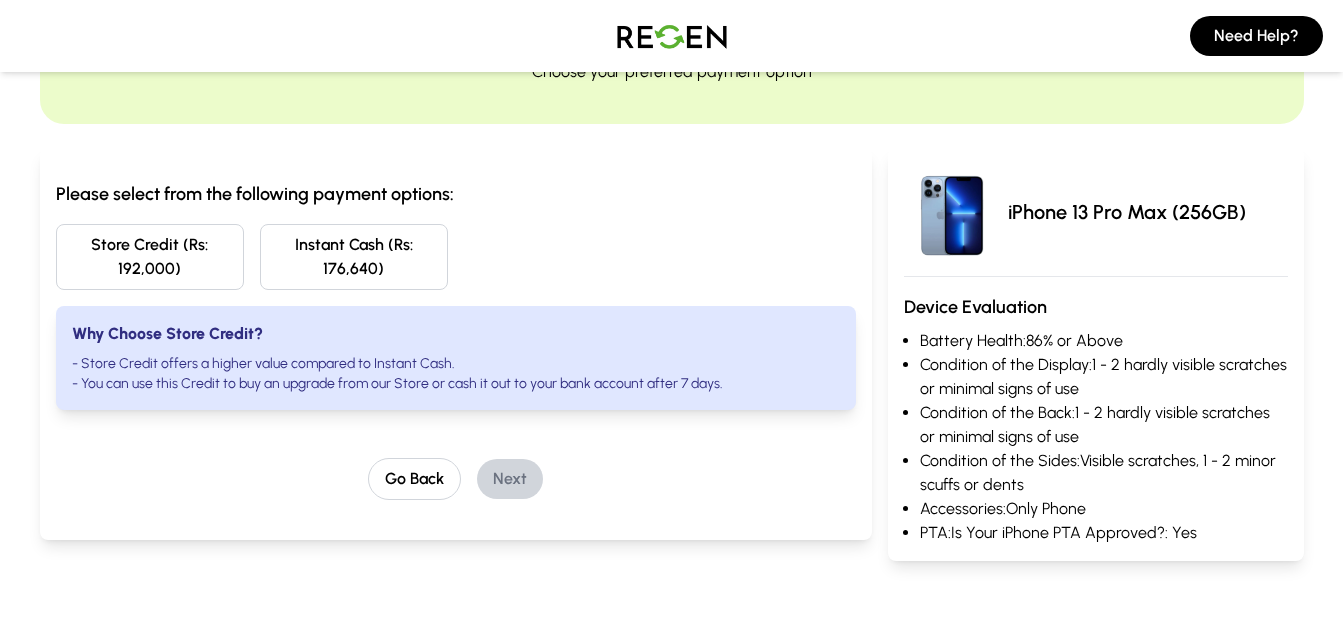 scroll, scrollTop: 80, scrollLeft: 0, axis: vertical 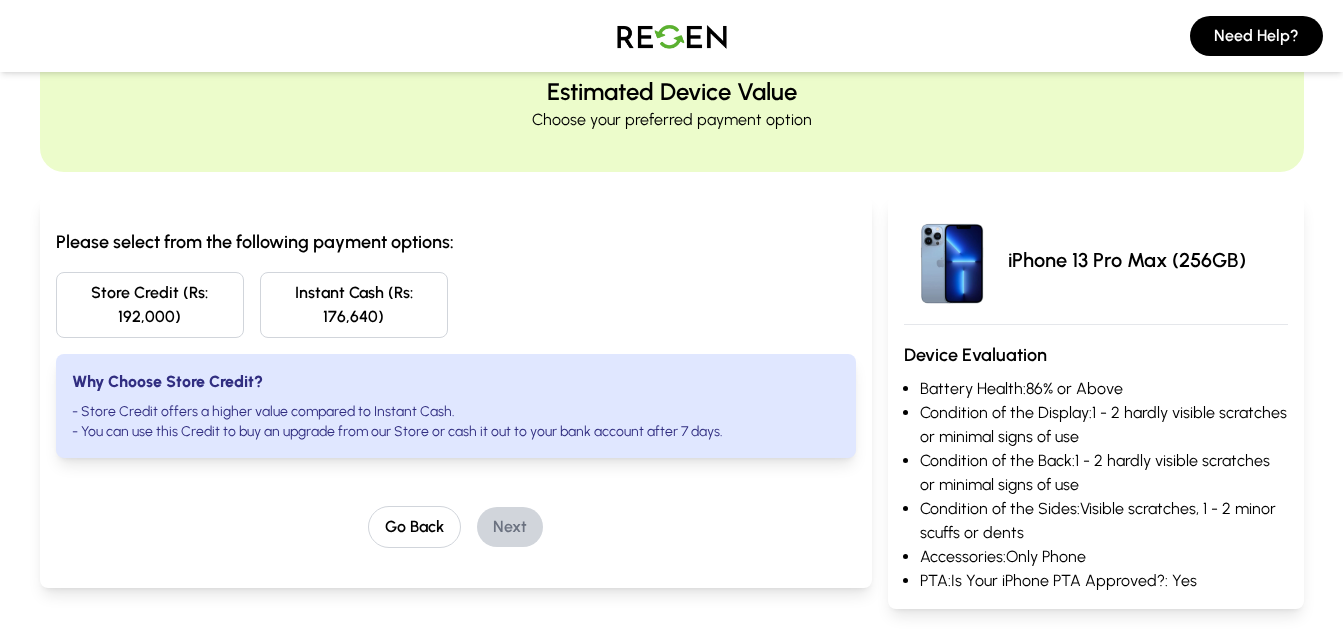 click on "- You can use this Credit to buy an upgrade from our Store or cash it out to your bank account after 7 days." at bounding box center [456, 432] 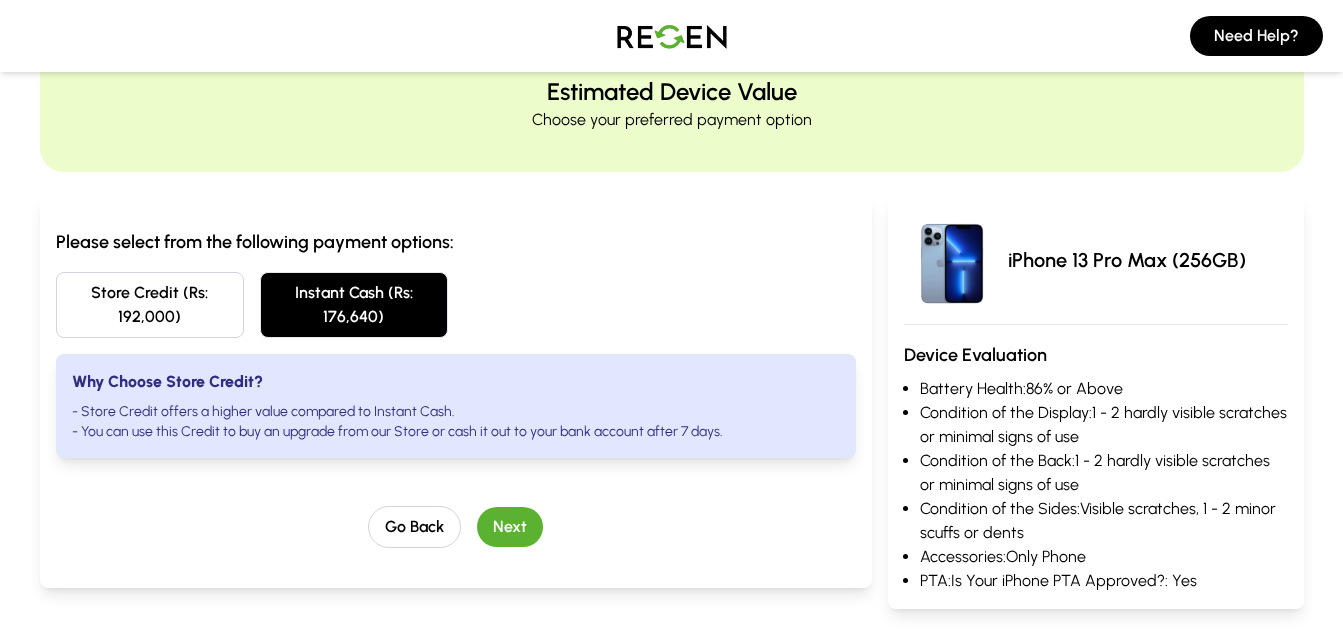 click on "Store Credit (Rs: 192,000)" at bounding box center (150, 305) 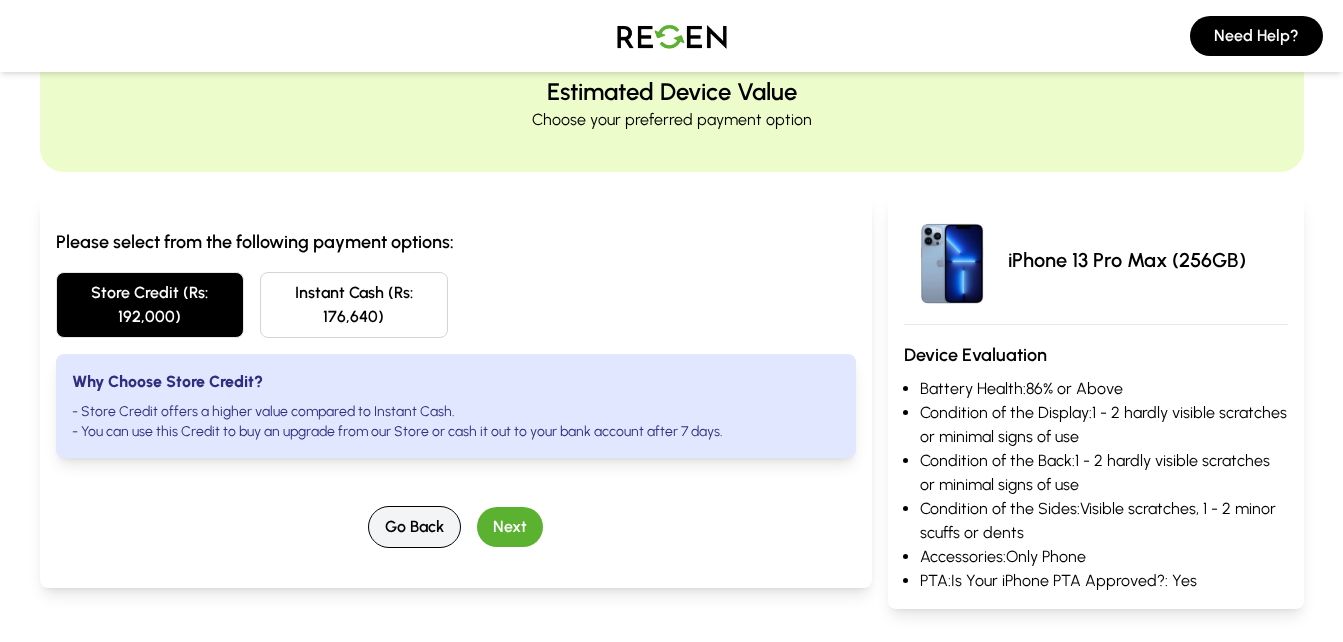 click on "Go Back" at bounding box center (414, 527) 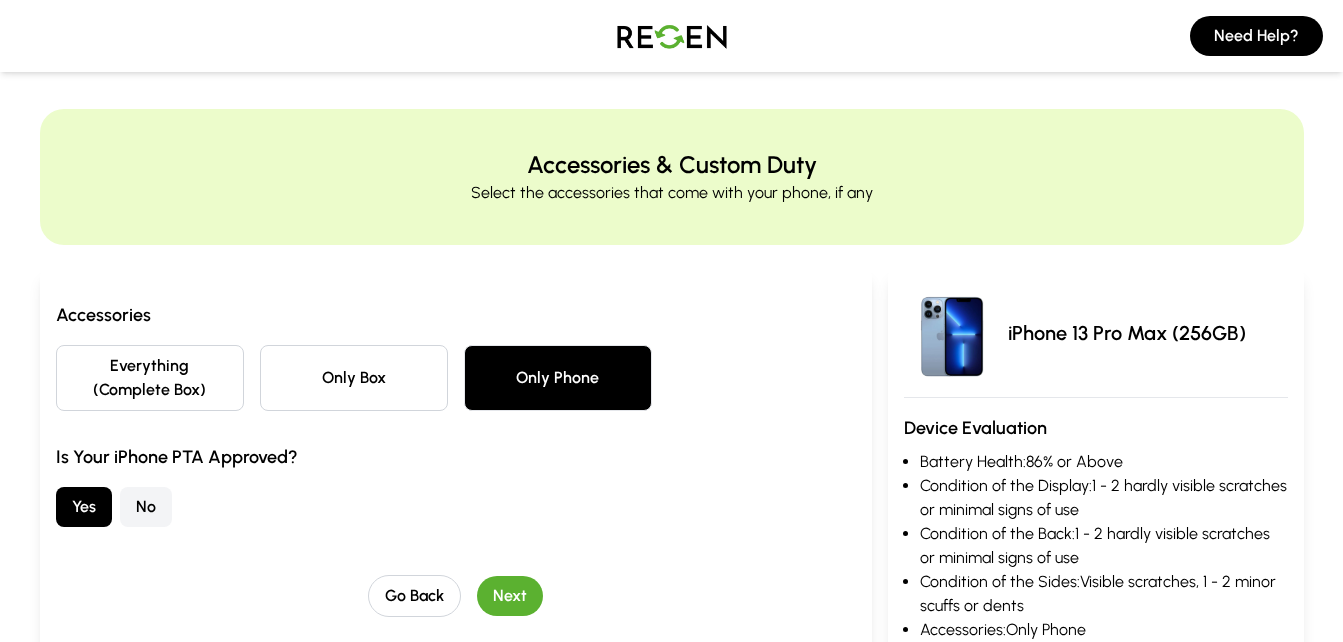 scroll, scrollTop: 0, scrollLeft: 0, axis: both 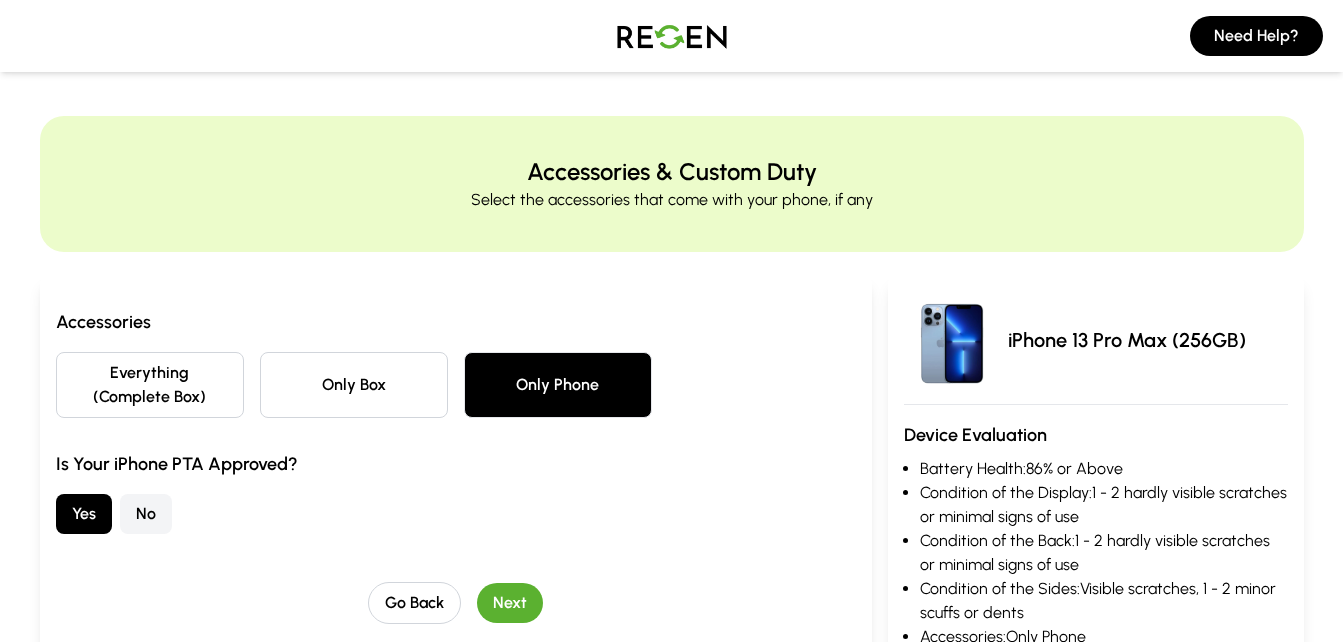 click on "Everything (Complete Box)" at bounding box center [150, 385] 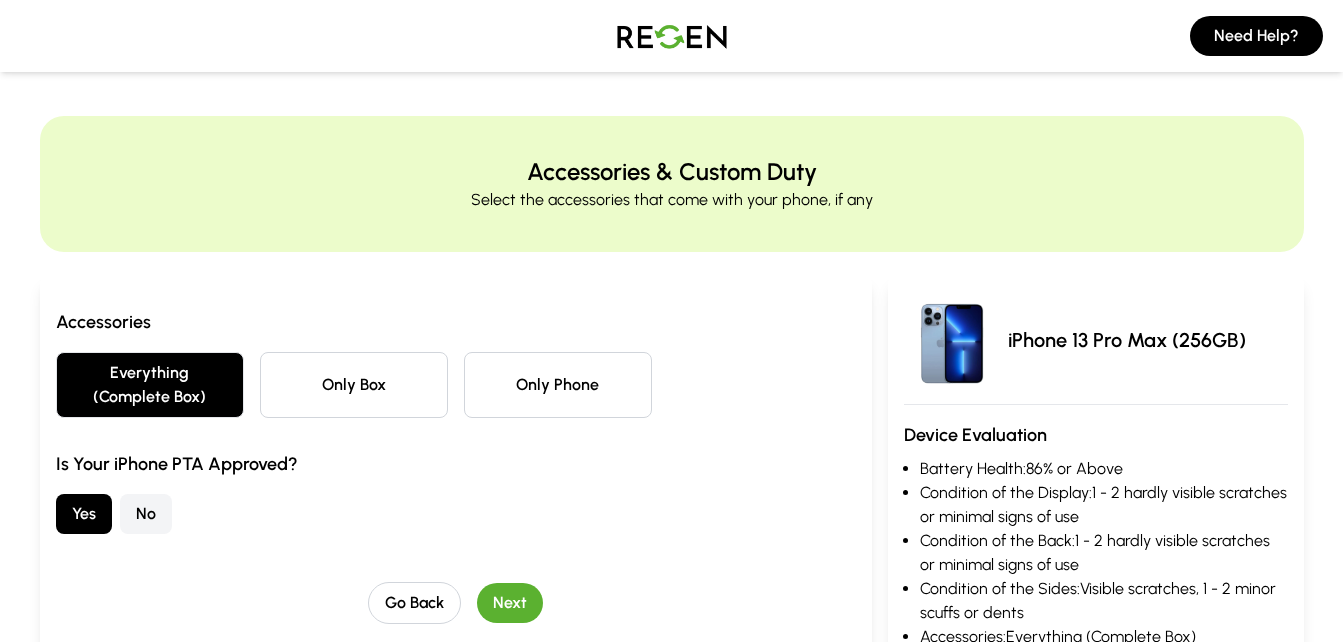 click on "Next" at bounding box center (510, 603) 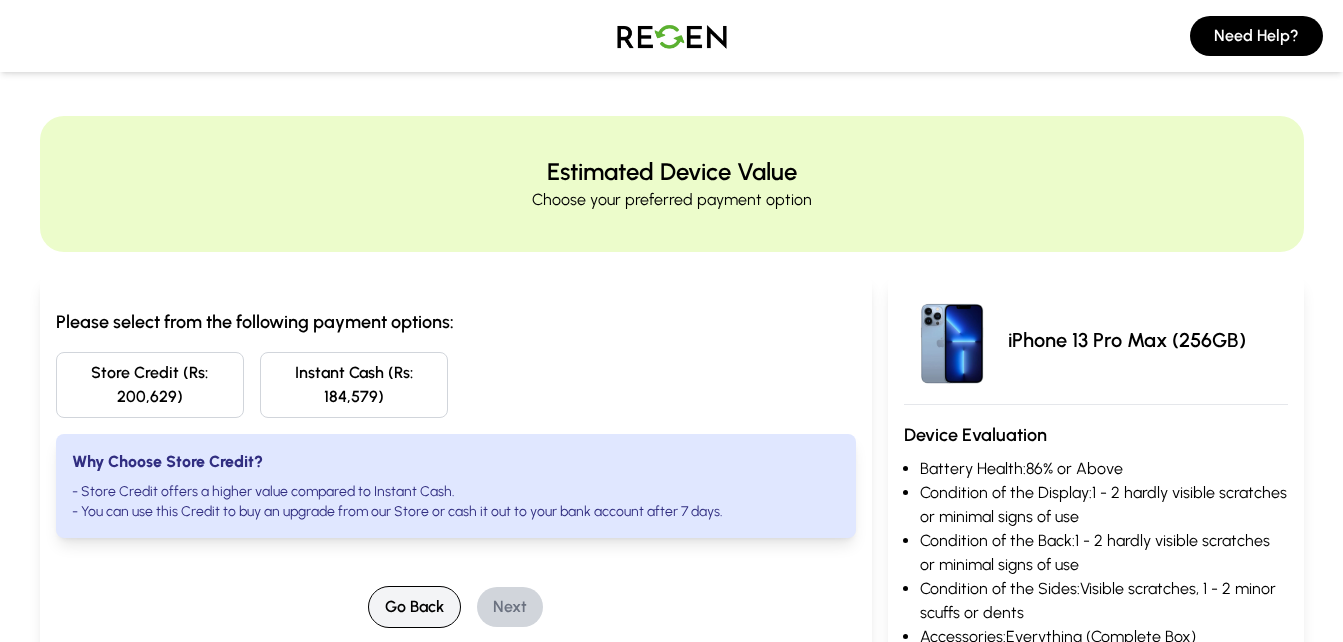click on "Go Back" at bounding box center (414, 607) 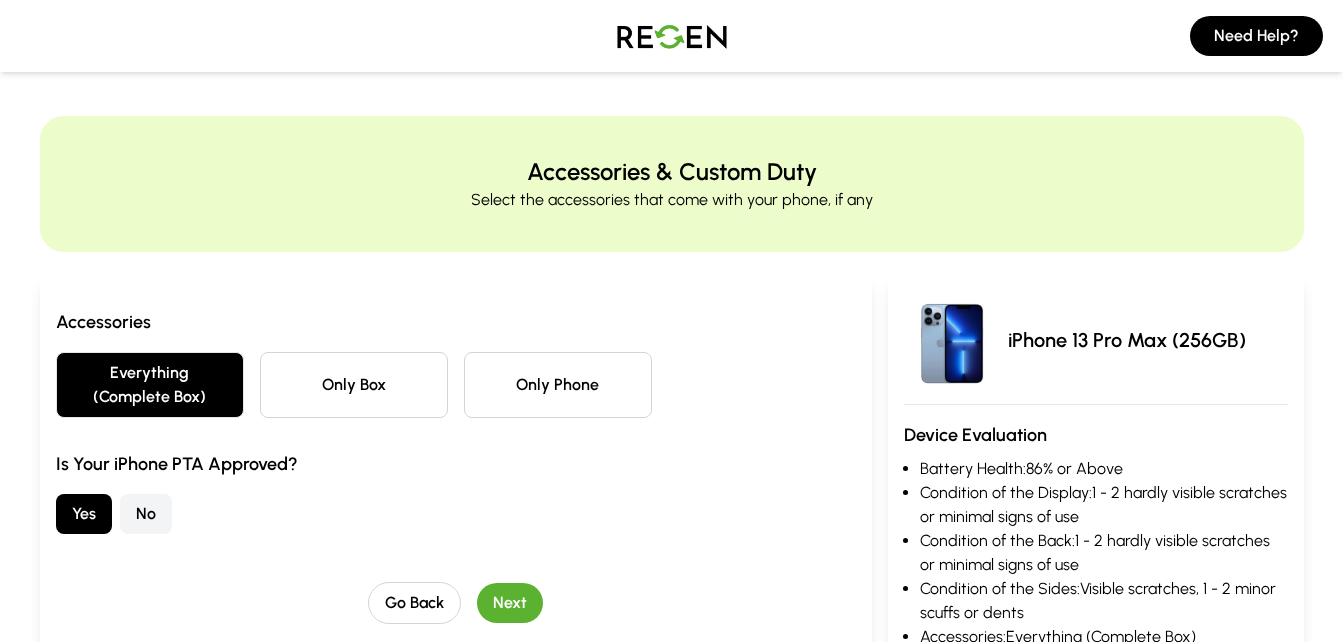 click on "Only Box" at bounding box center [354, 385] 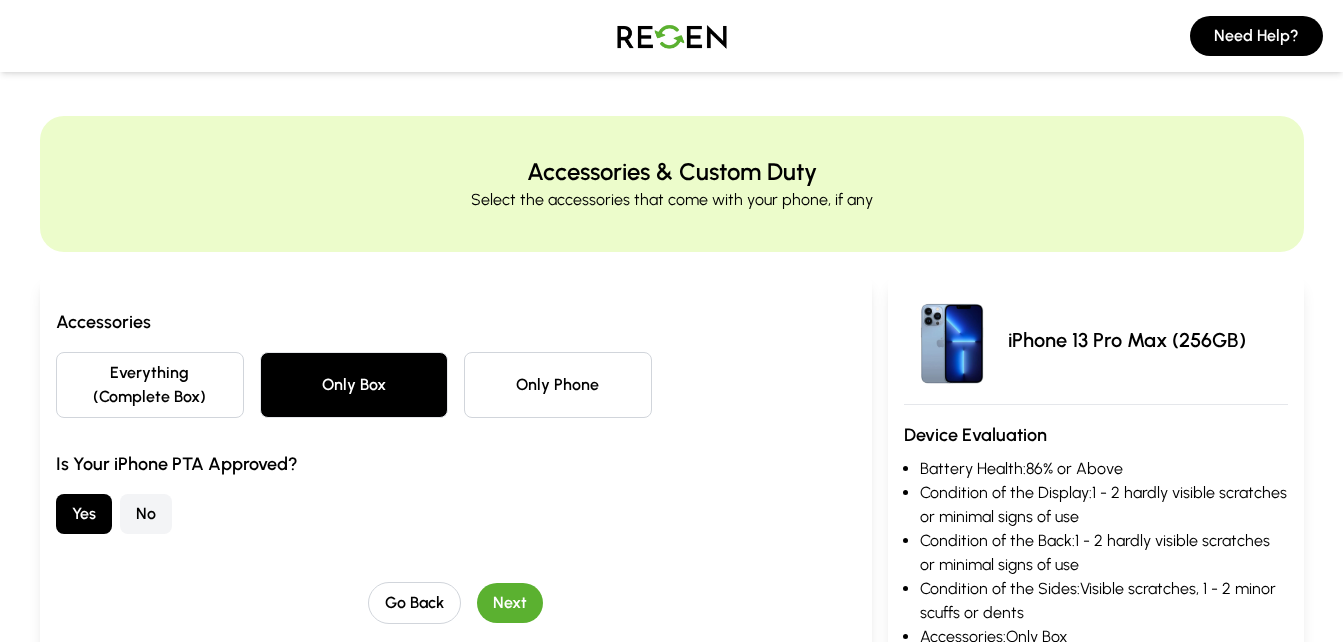 click on "Next" at bounding box center (510, 603) 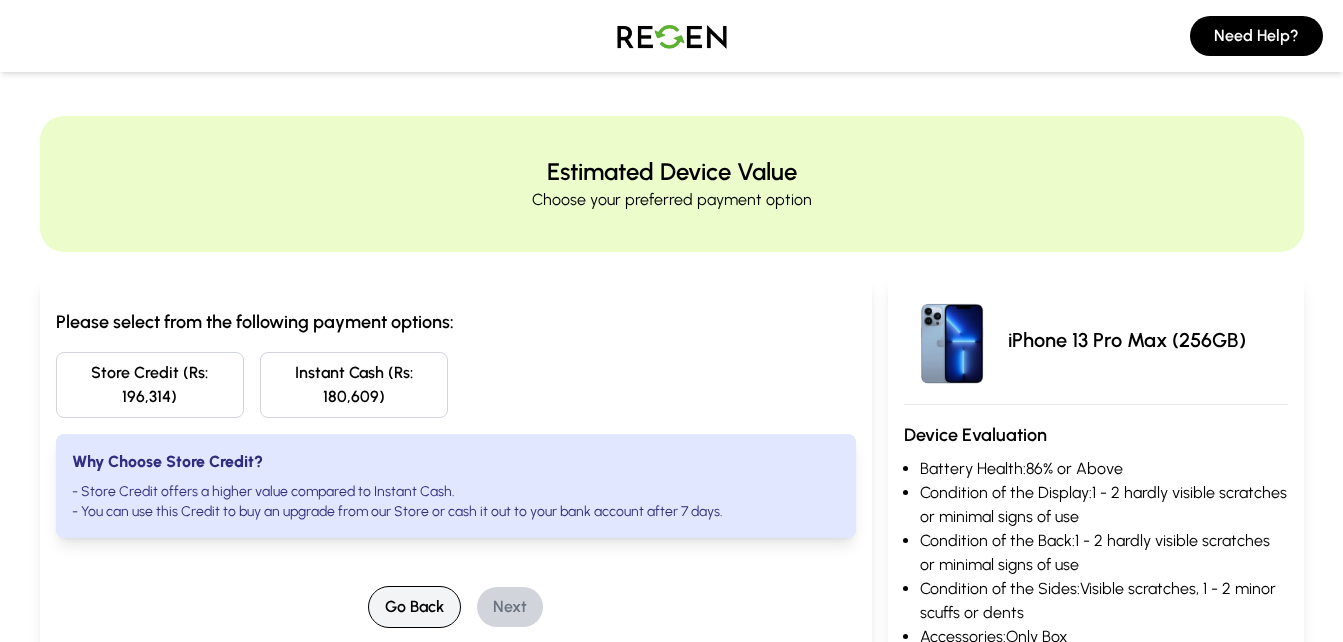 click on "Go Back" at bounding box center [414, 607] 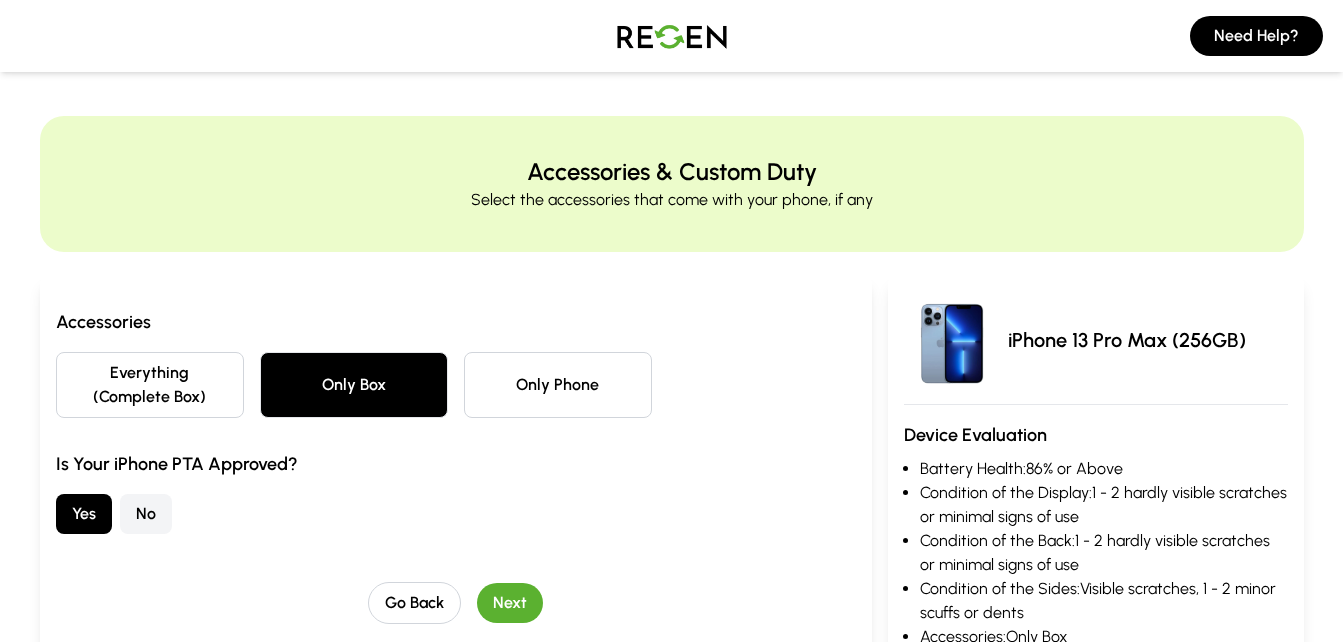 drag, startPoint x: 462, startPoint y: 396, endPoint x: 510, endPoint y: 399, distance: 48.09366 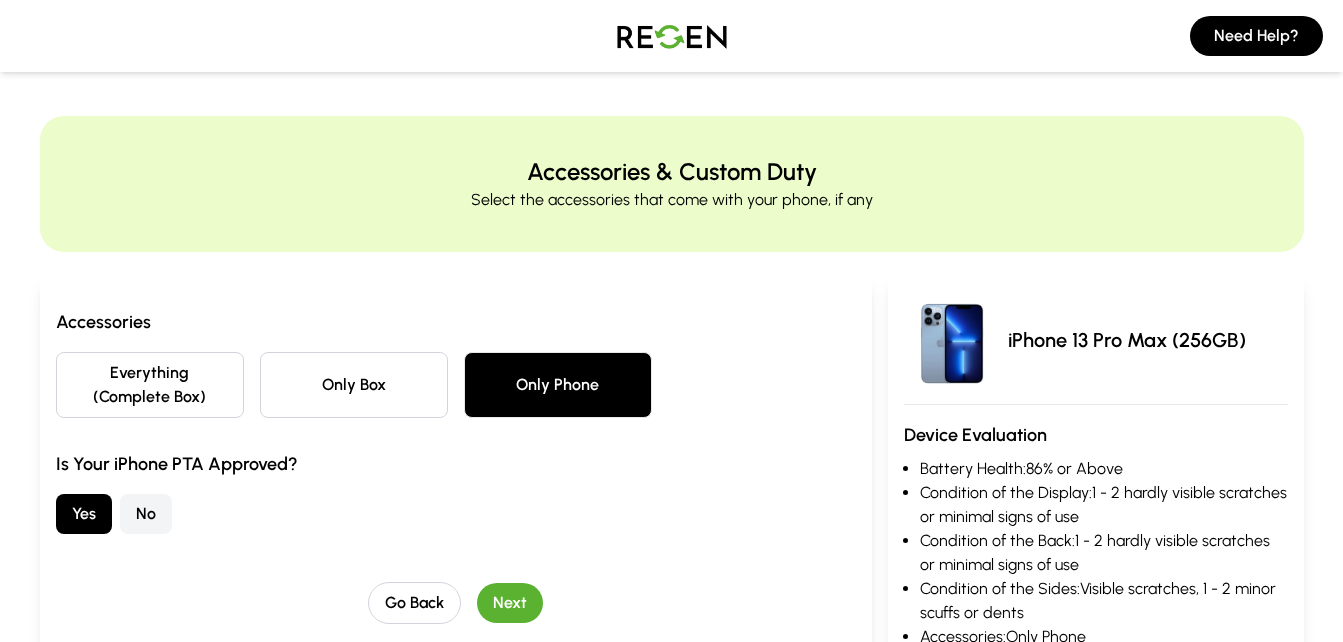 click on "Next" at bounding box center [510, 603] 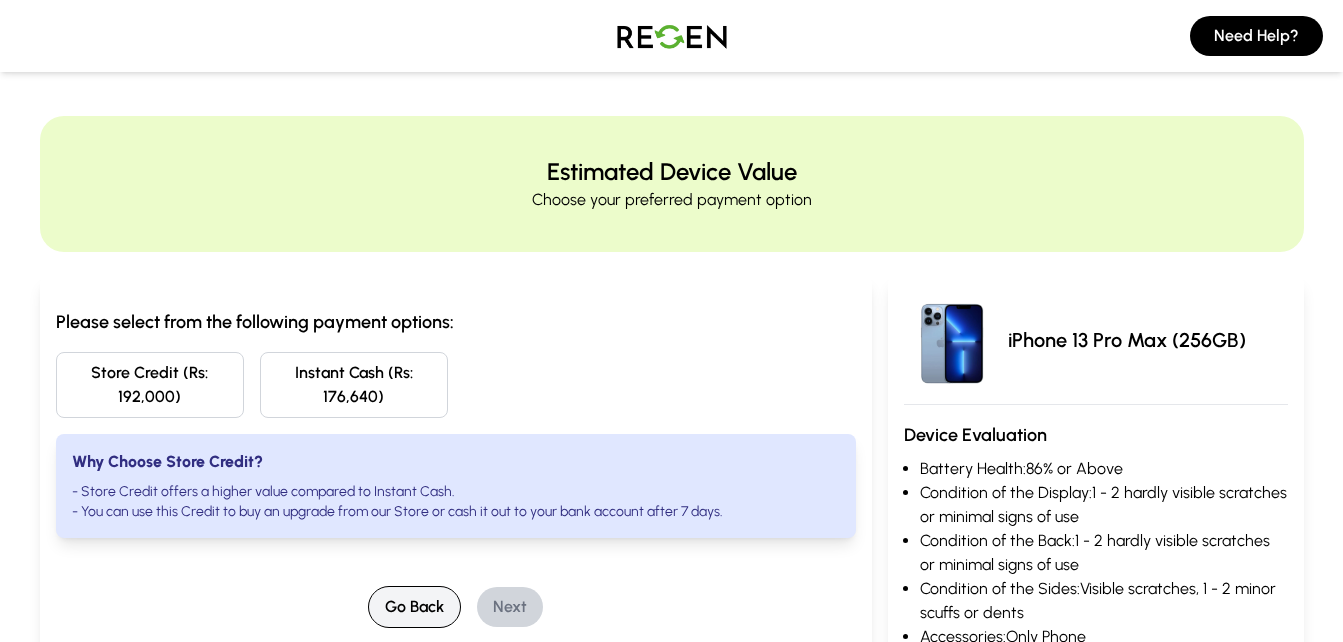 click on "Go Back" at bounding box center [414, 607] 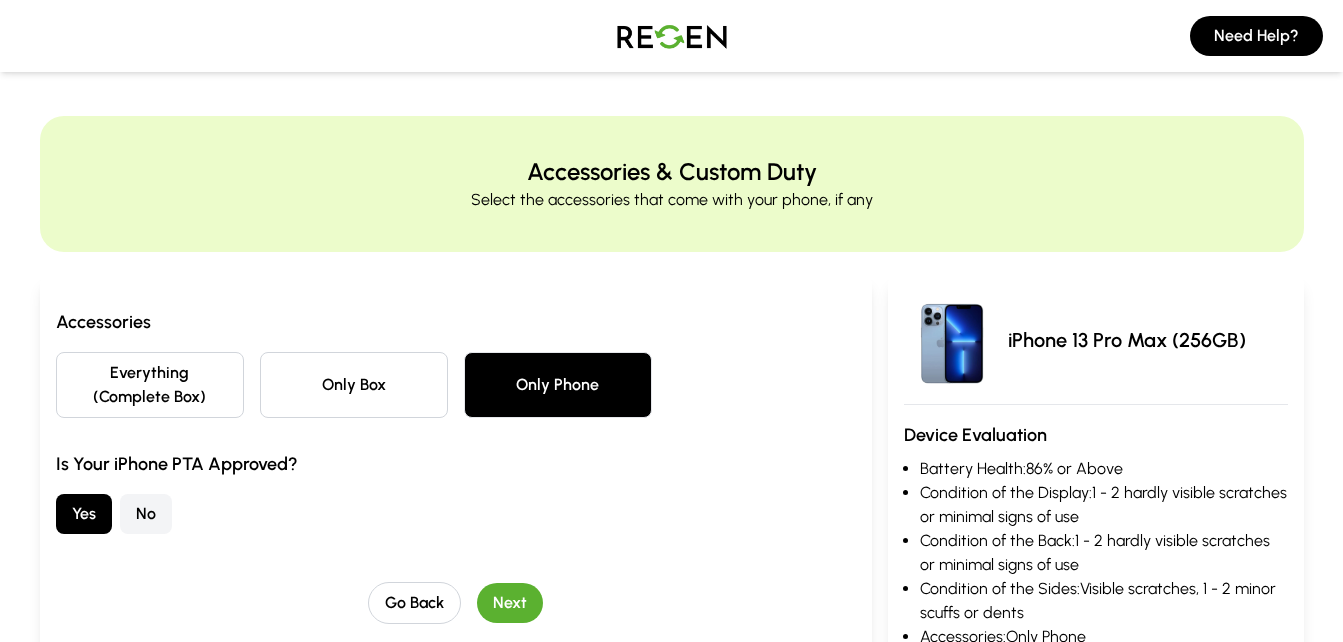 click on "Only Box" at bounding box center (354, 385) 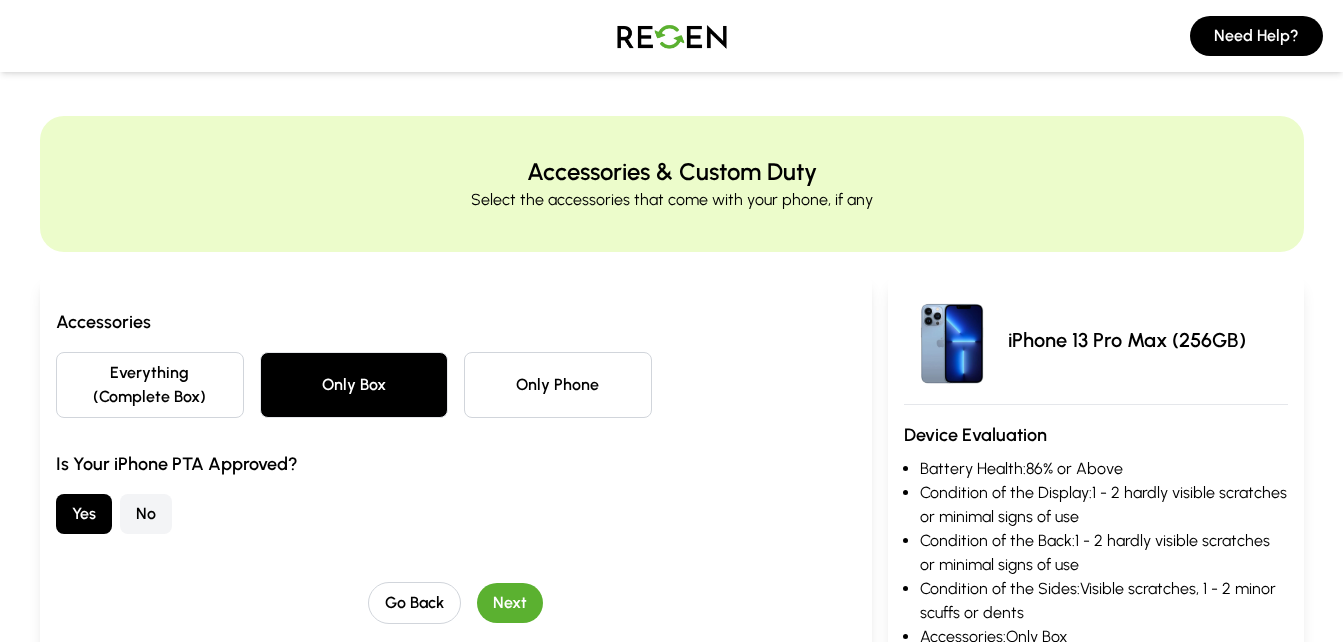 click on "Next" at bounding box center (510, 603) 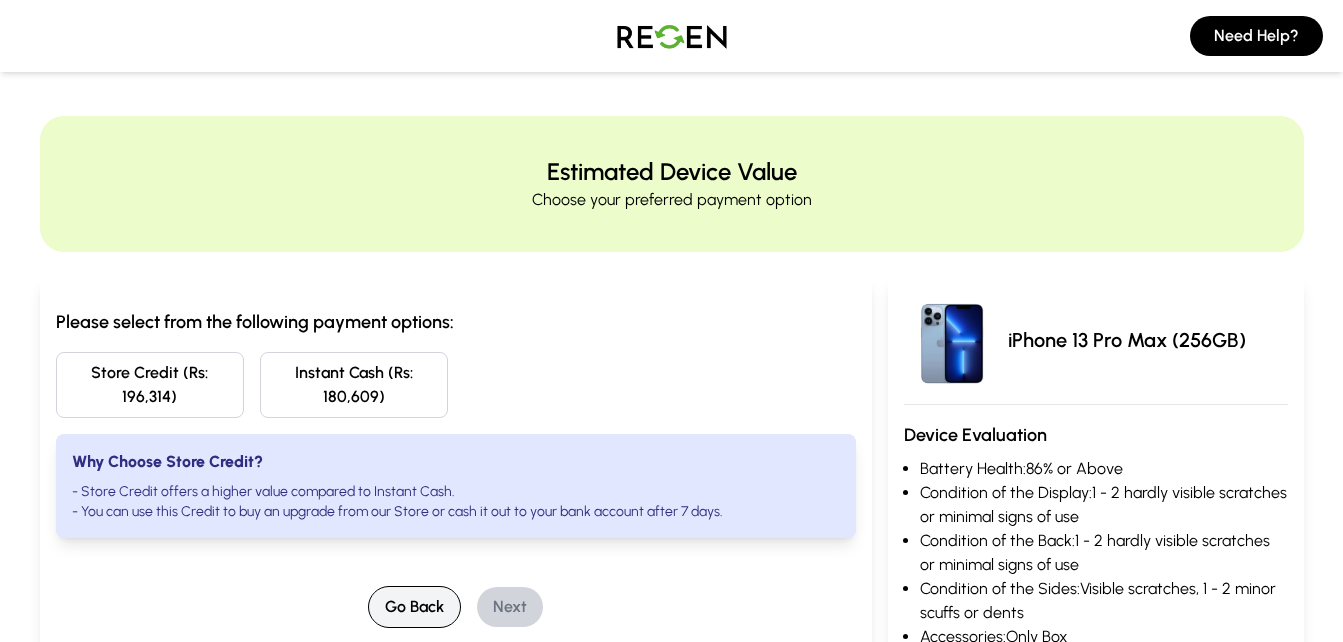 click on "Go Back" at bounding box center (414, 607) 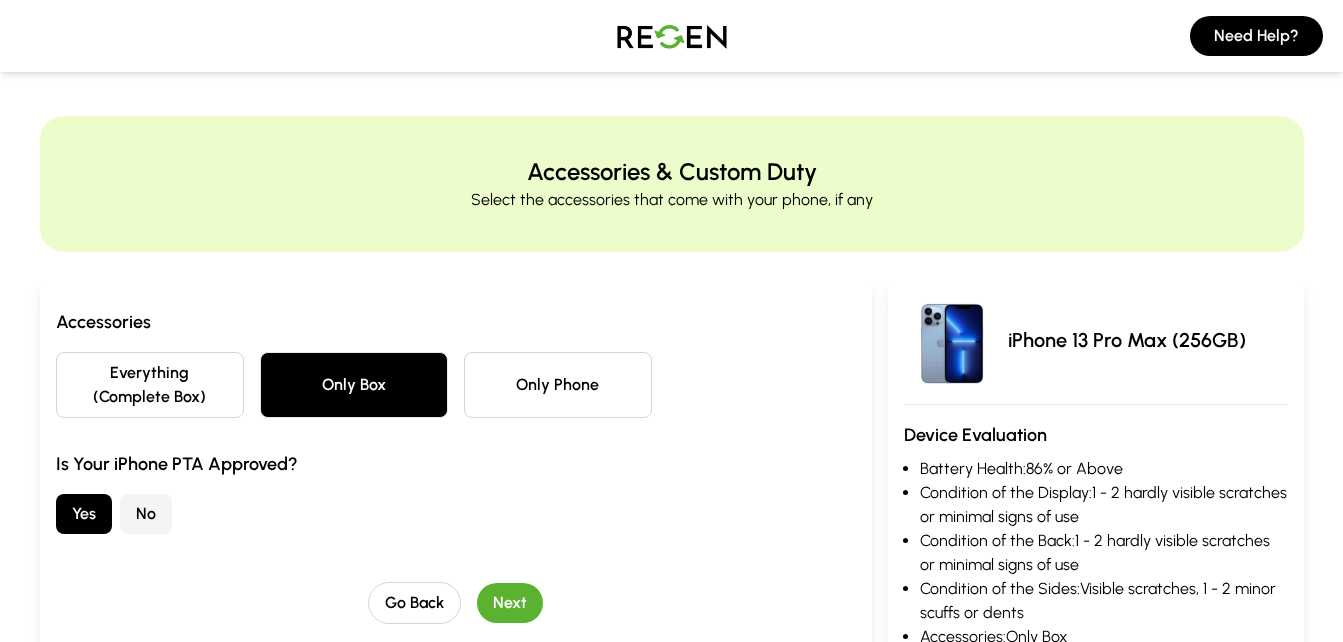 click on "Only Phone" at bounding box center [558, 385] 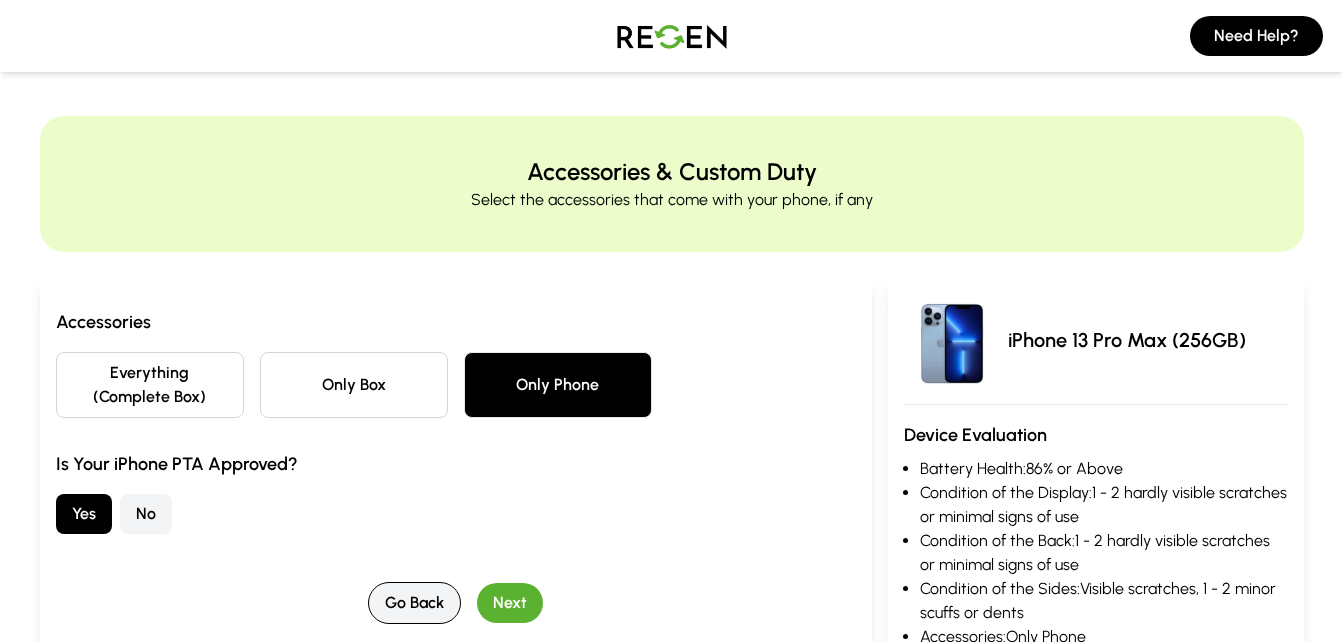 click on "Go Back" at bounding box center [414, 603] 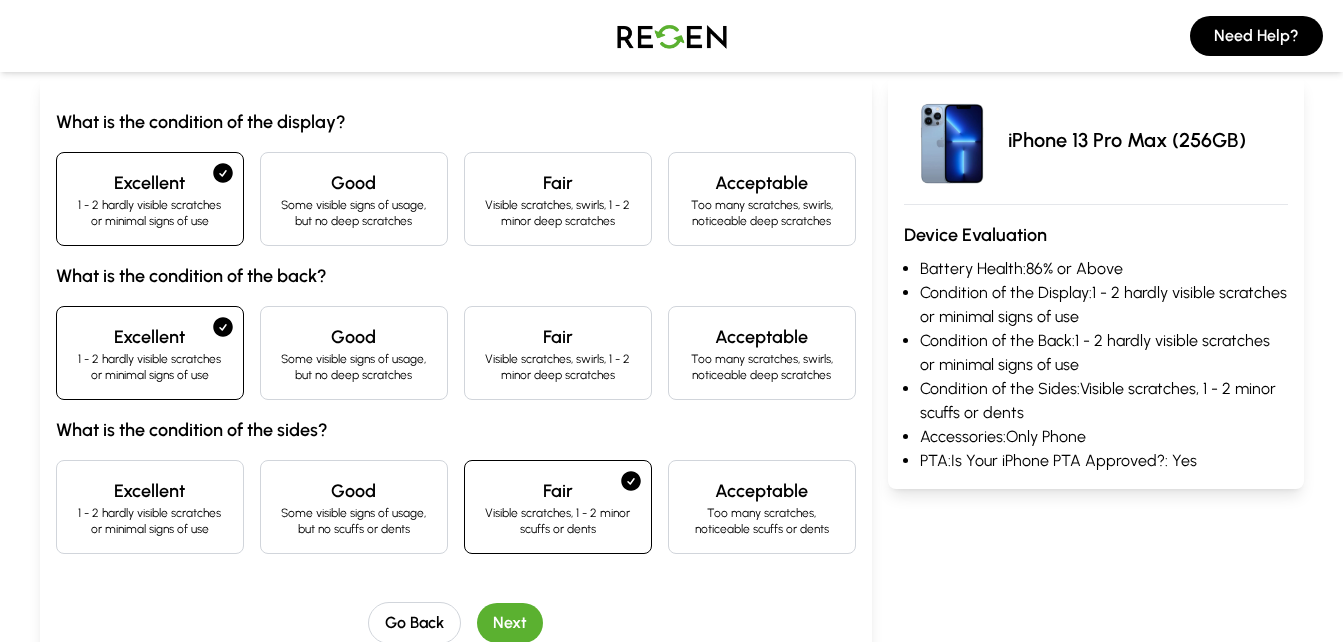 click on "Good Some visible signs of usage, but no scuffs or dents" at bounding box center [354, 507] 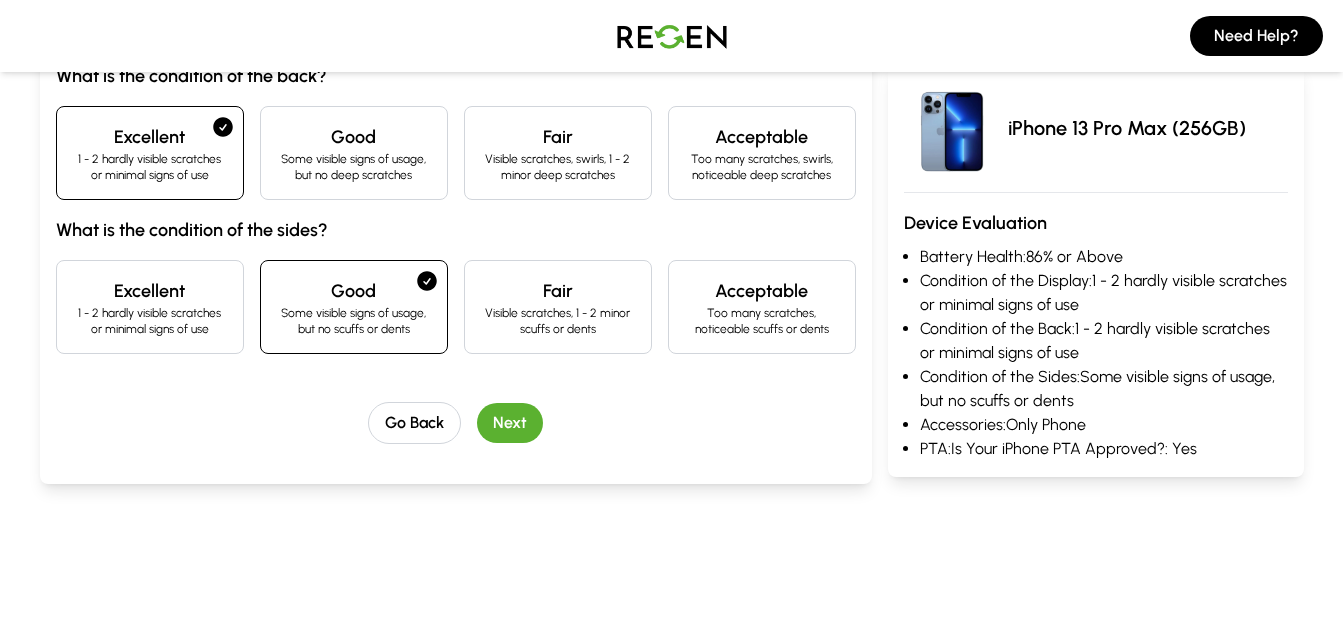 click on "Next" at bounding box center [510, 423] 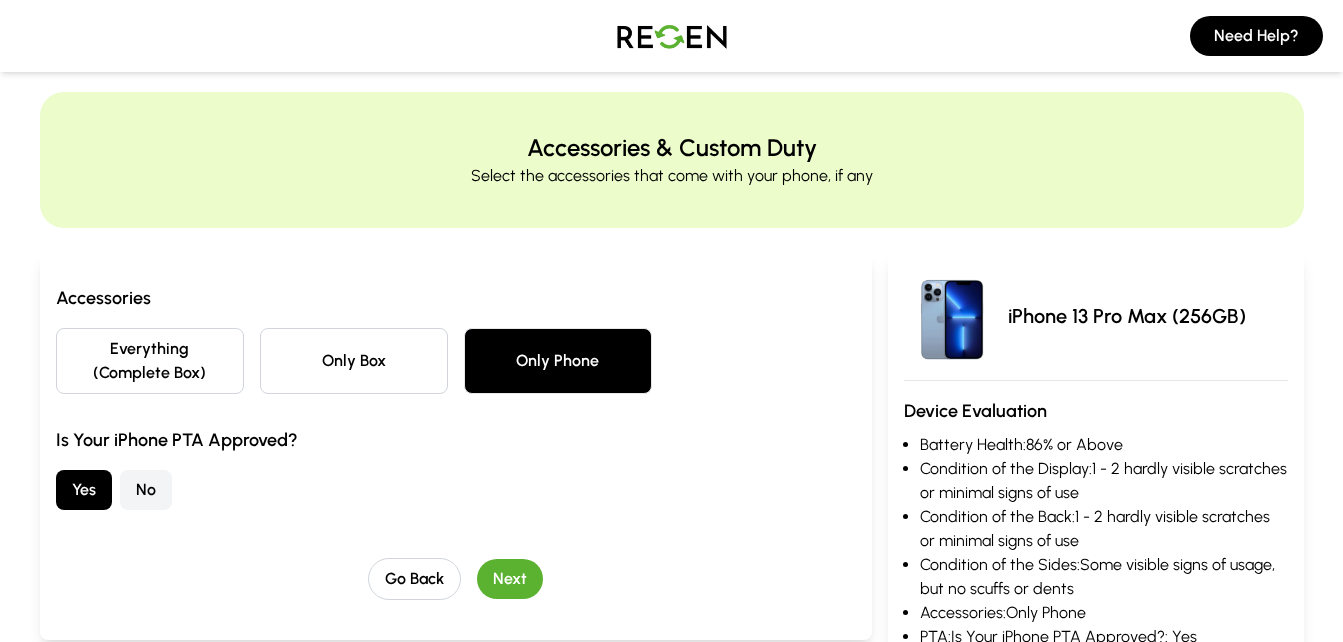 scroll, scrollTop: 0, scrollLeft: 0, axis: both 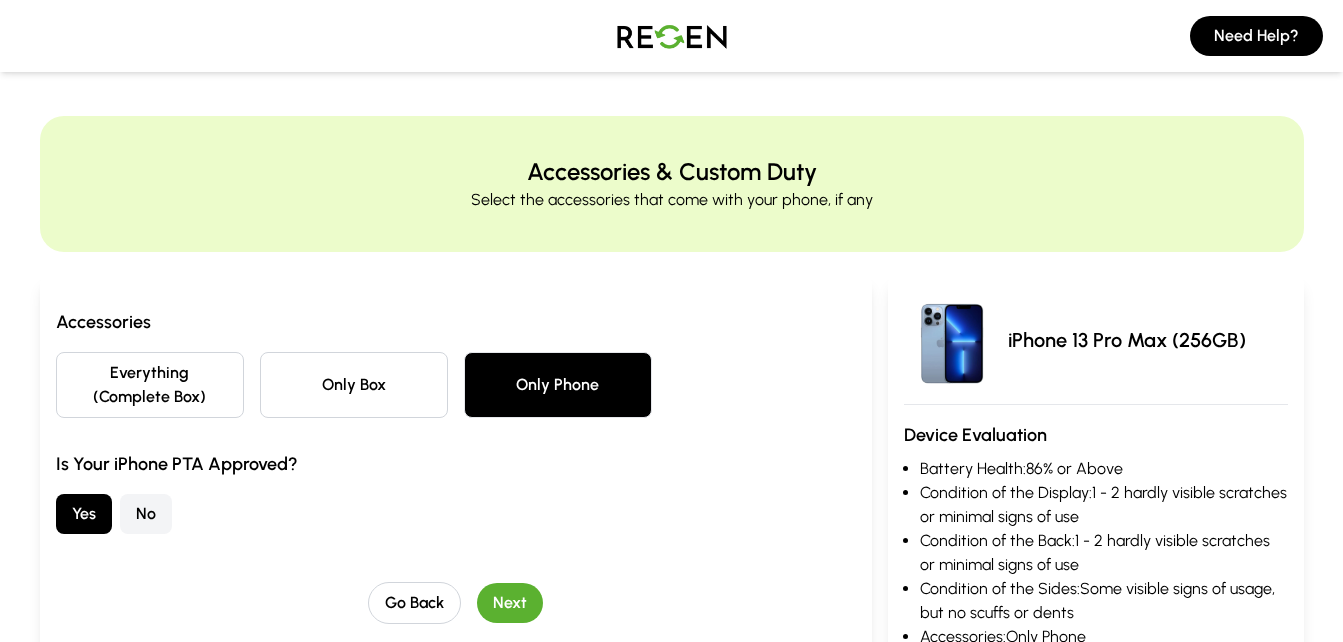 click on "Next" at bounding box center [510, 603] 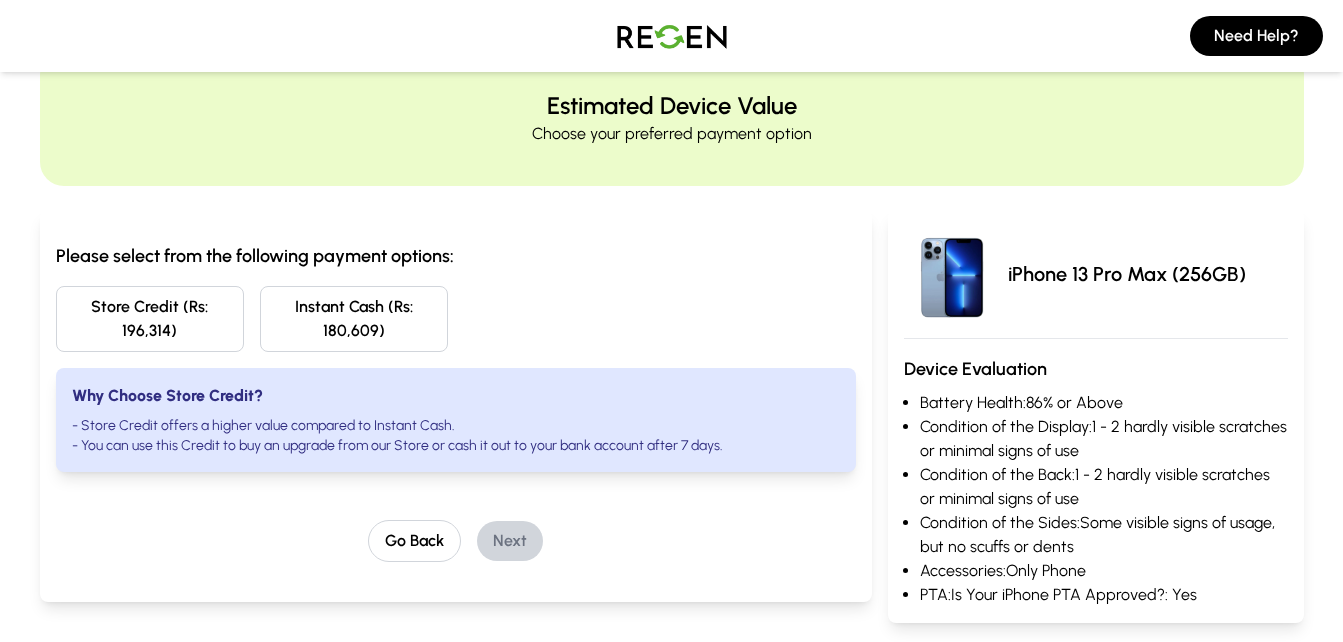 scroll, scrollTop: 100, scrollLeft: 0, axis: vertical 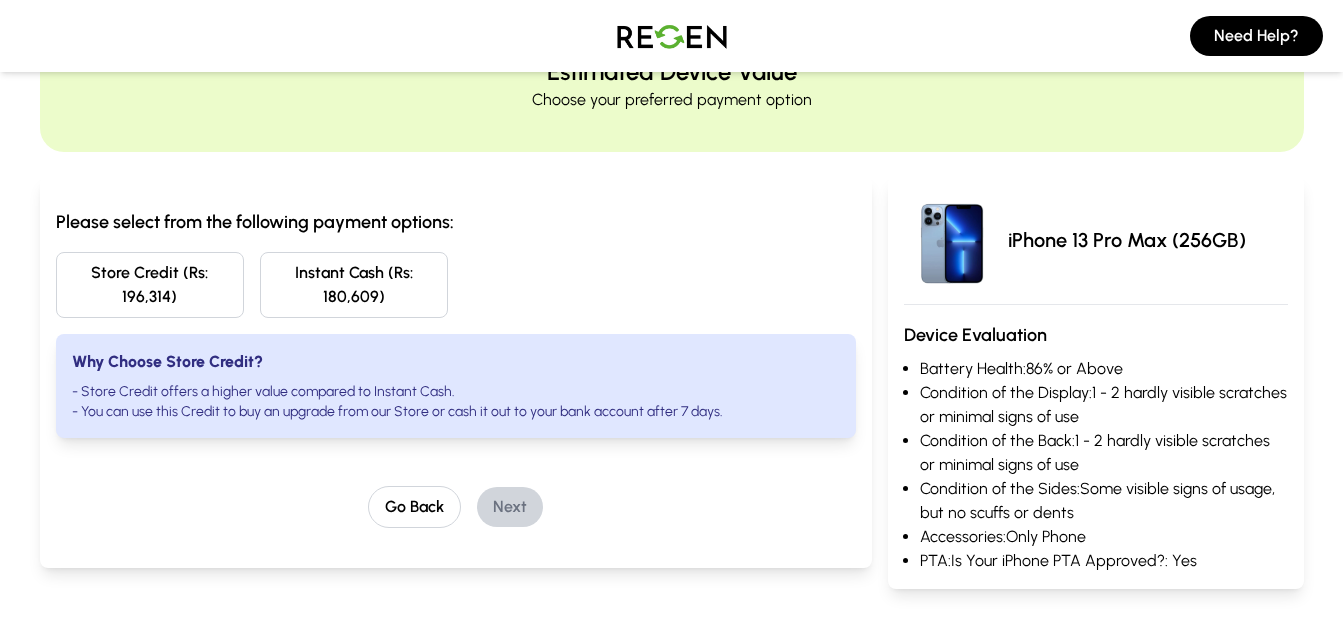 click on "Instant Cash (Rs: 180,609)" at bounding box center [354, 285] 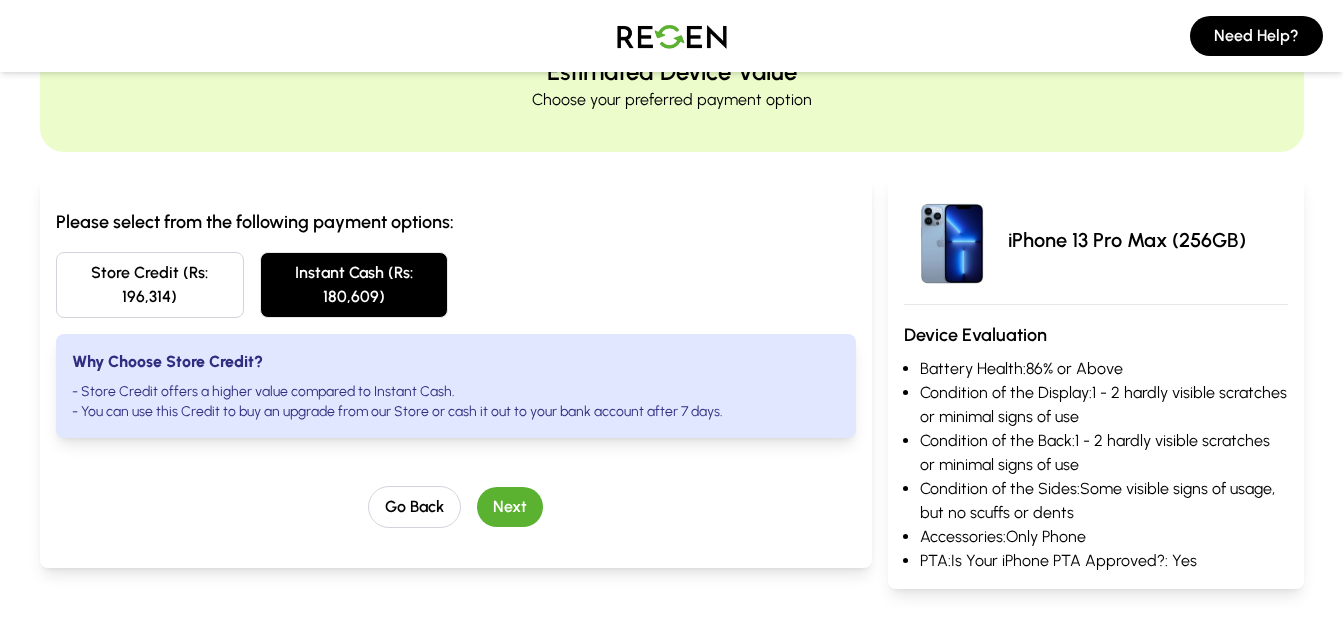 click on "Next" at bounding box center (510, 507) 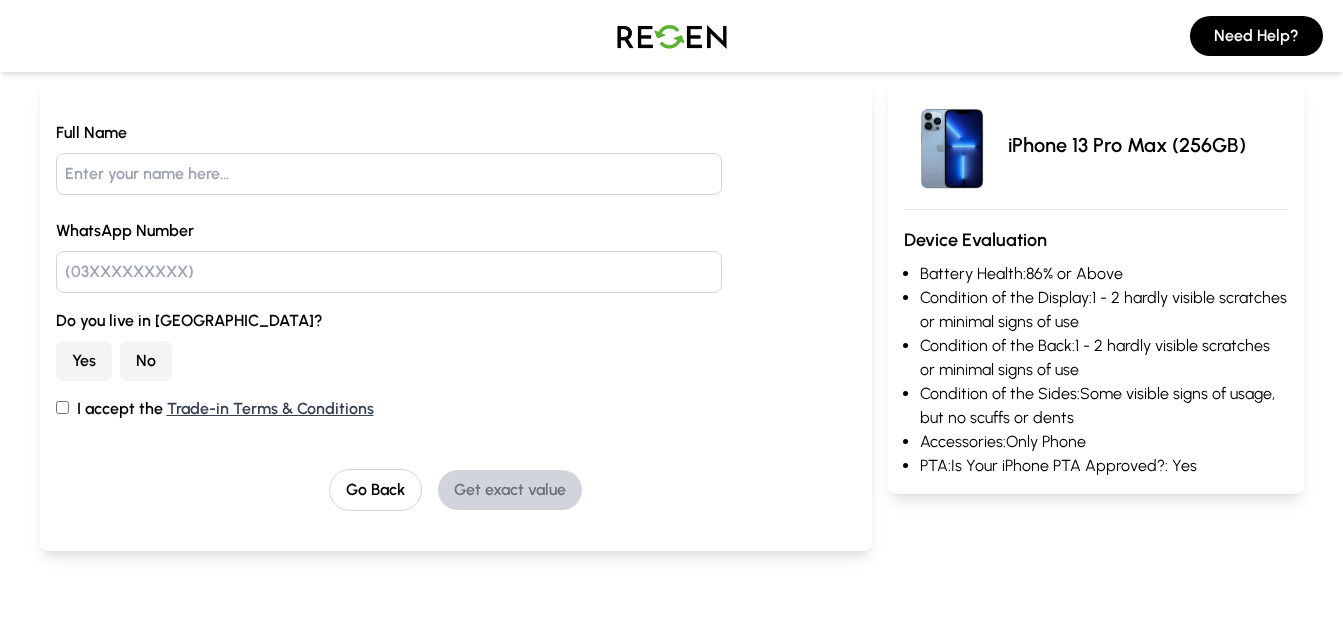 scroll, scrollTop: 200, scrollLeft: 0, axis: vertical 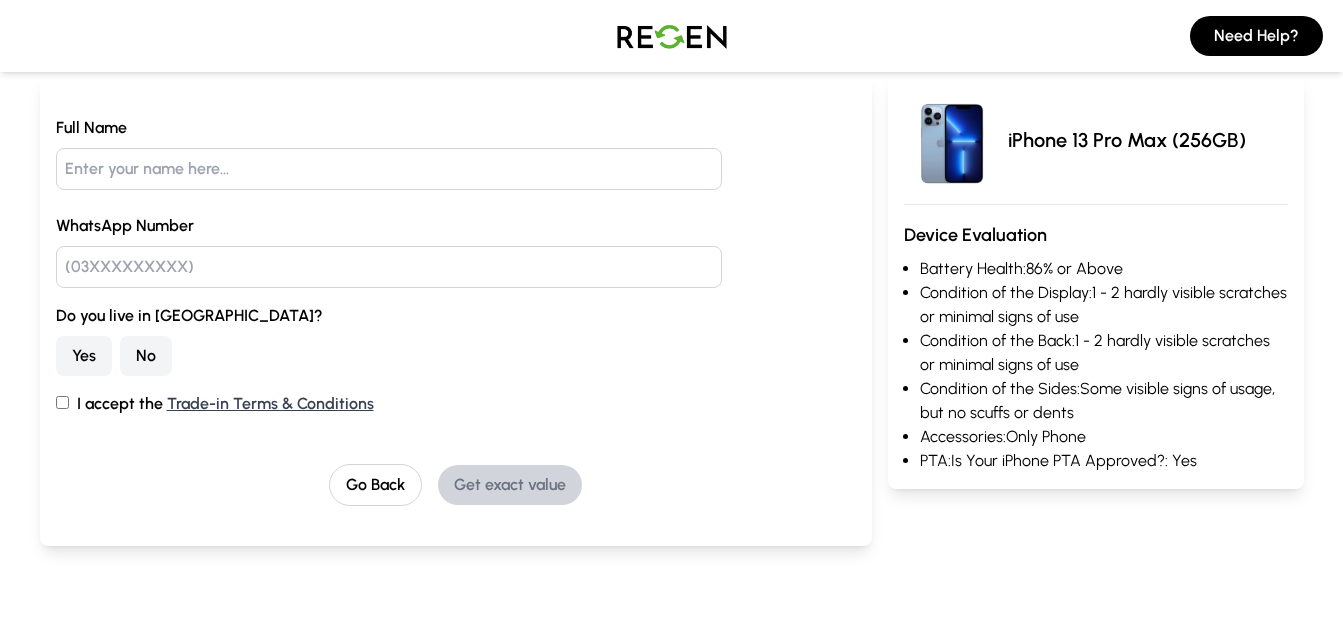 click on "No" at bounding box center (146, 356) 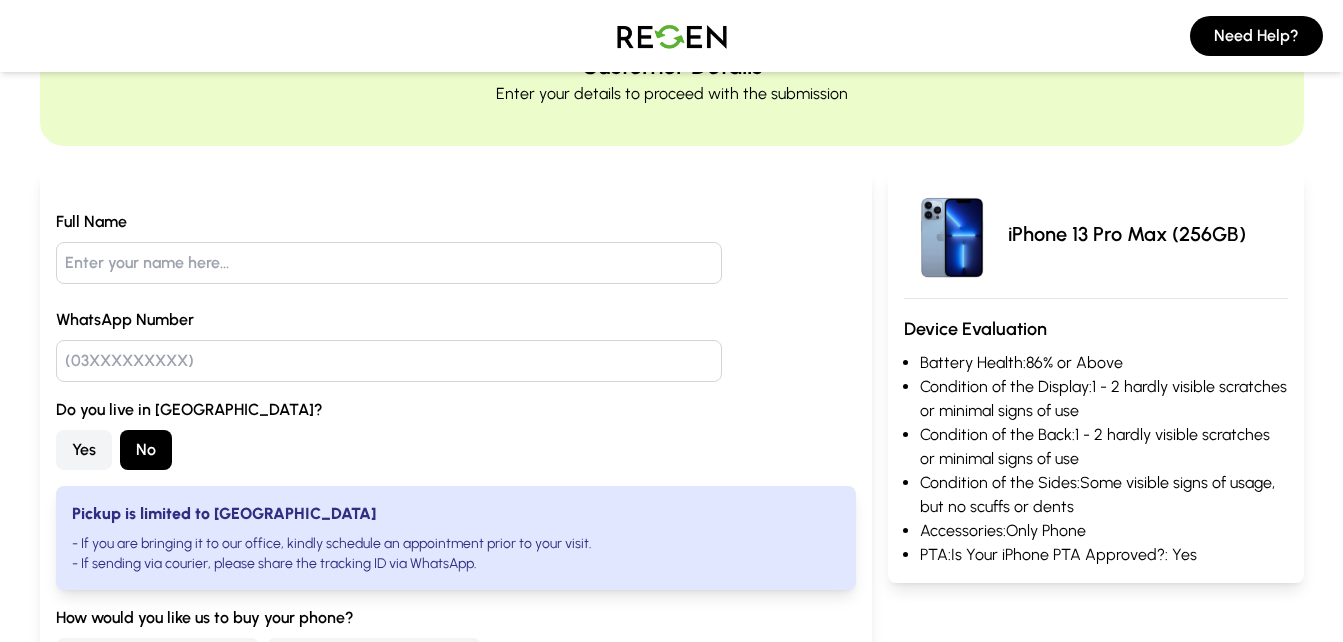scroll, scrollTop: 300, scrollLeft: 0, axis: vertical 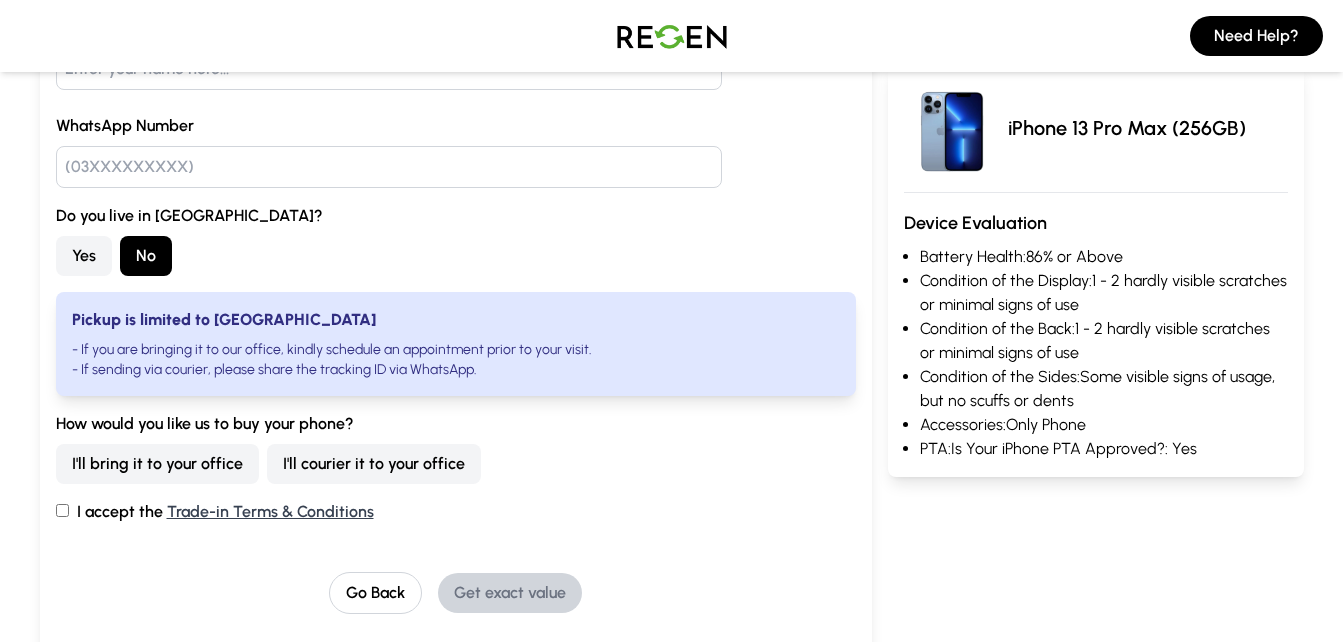 click on "I'll bring it to your office" at bounding box center [157, 464] 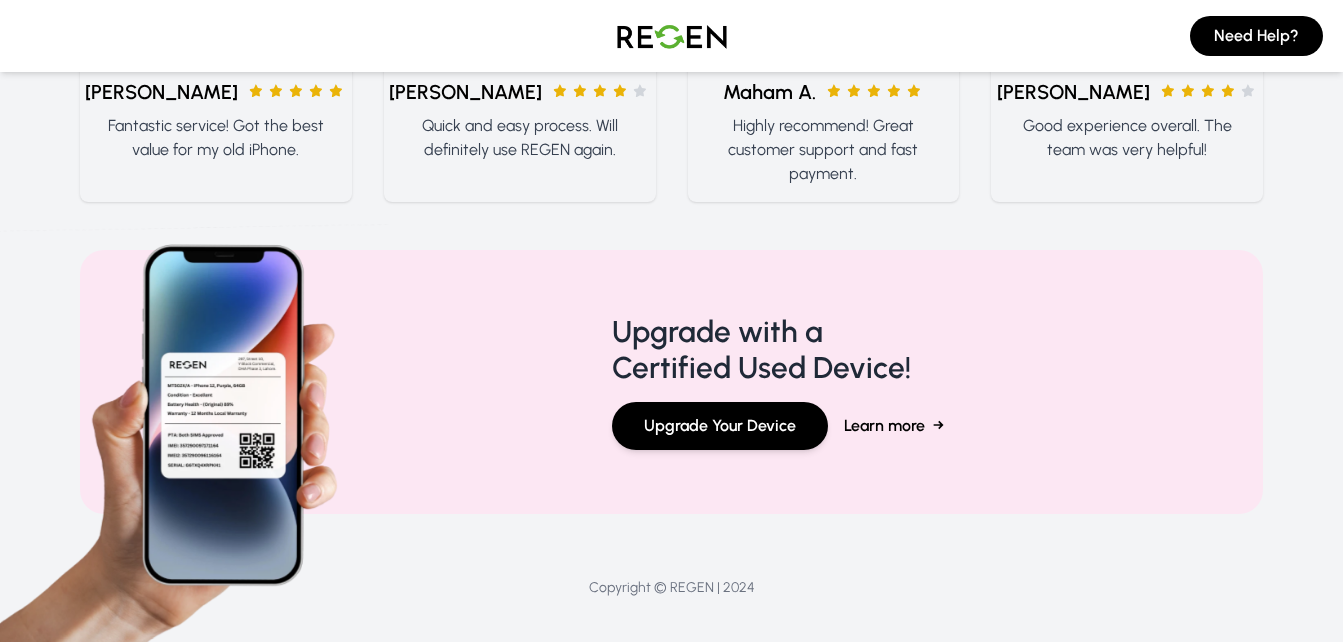 scroll, scrollTop: 1586, scrollLeft: 0, axis: vertical 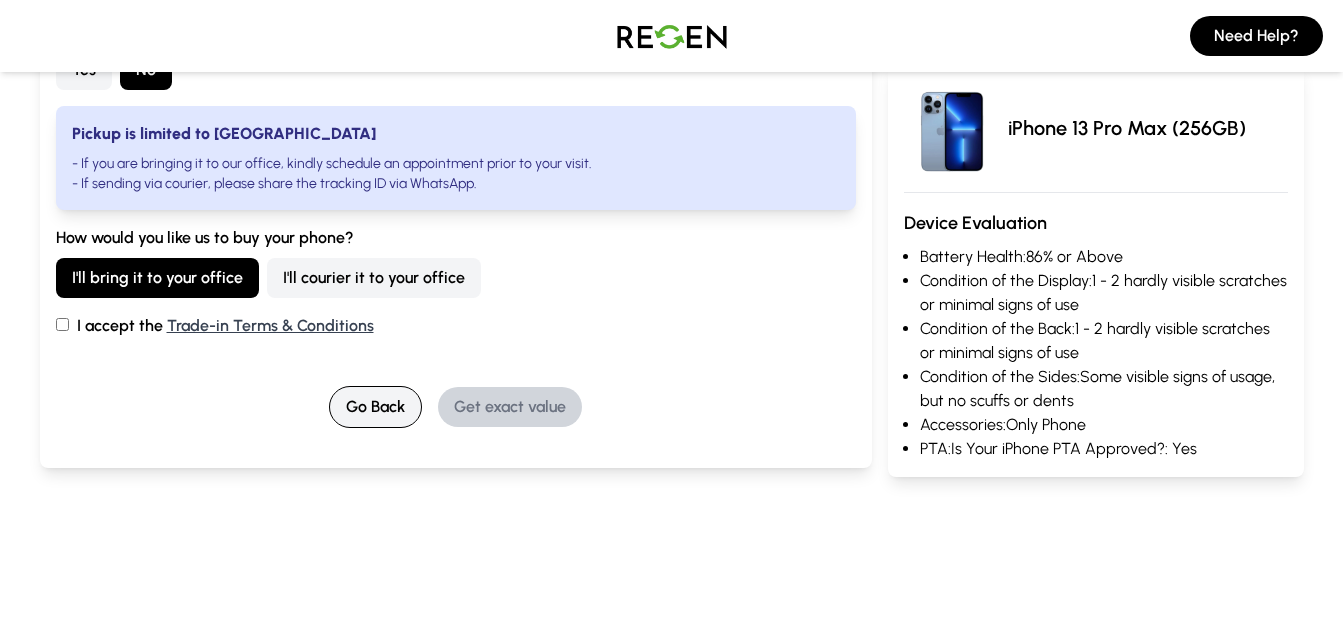 click on "Go Back" at bounding box center [375, 407] 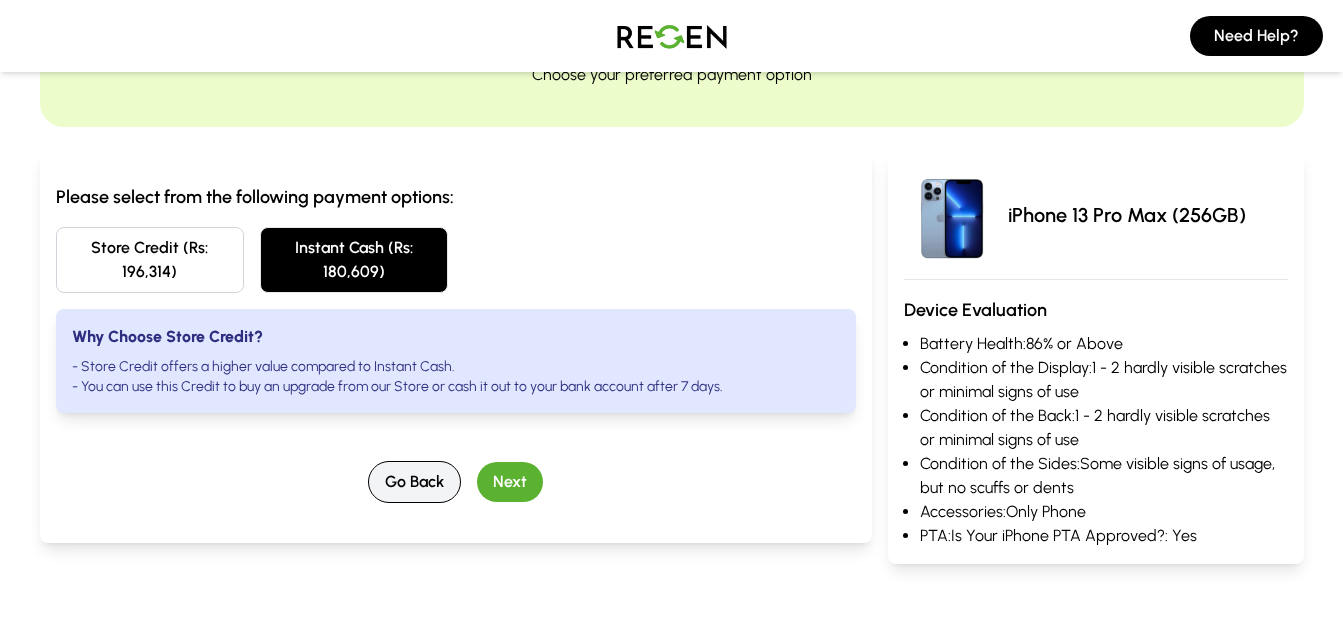 scroll, scrollTop: 0, scrollLeft: 0, axis: both 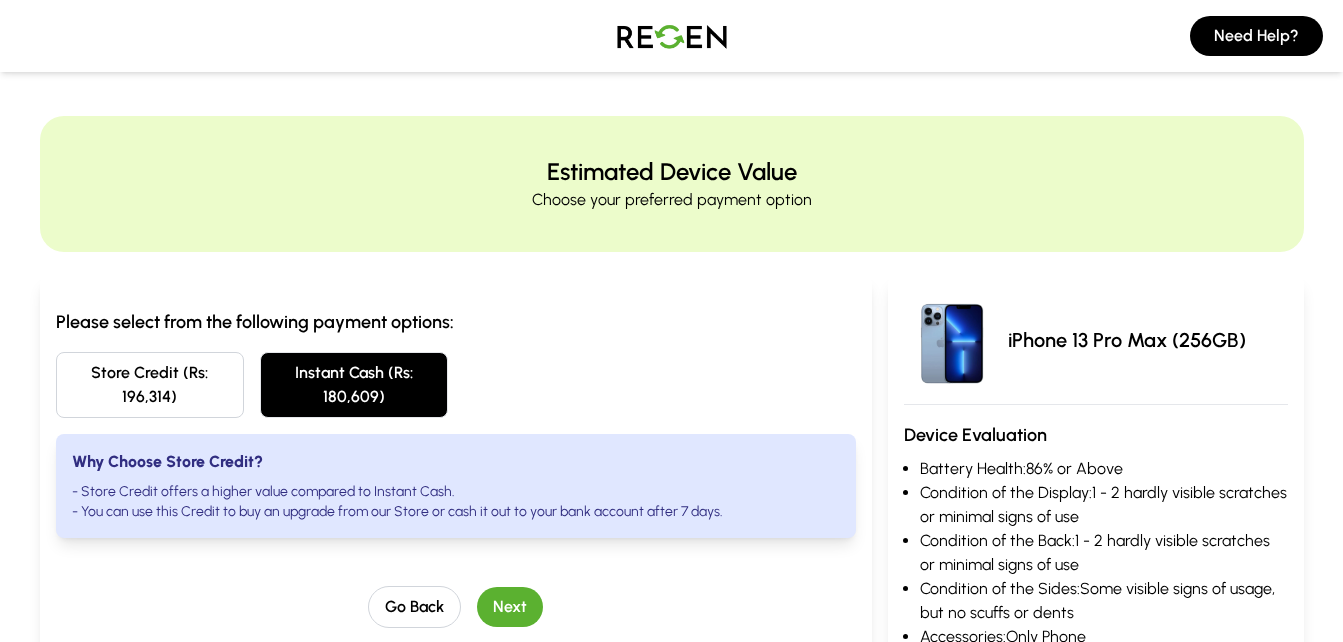 click on "Store Credit (Rs: 196,314)" at bounding box center (150, 385) 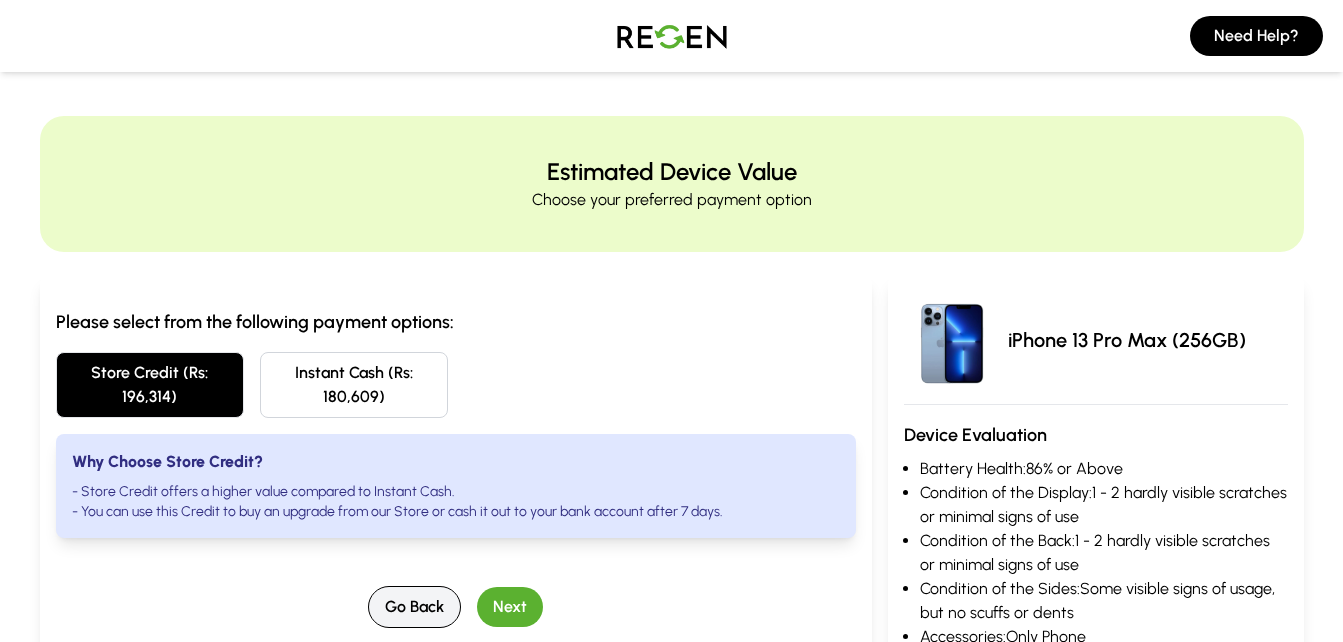 click on "Go Back" at bounding box center (414, 607) 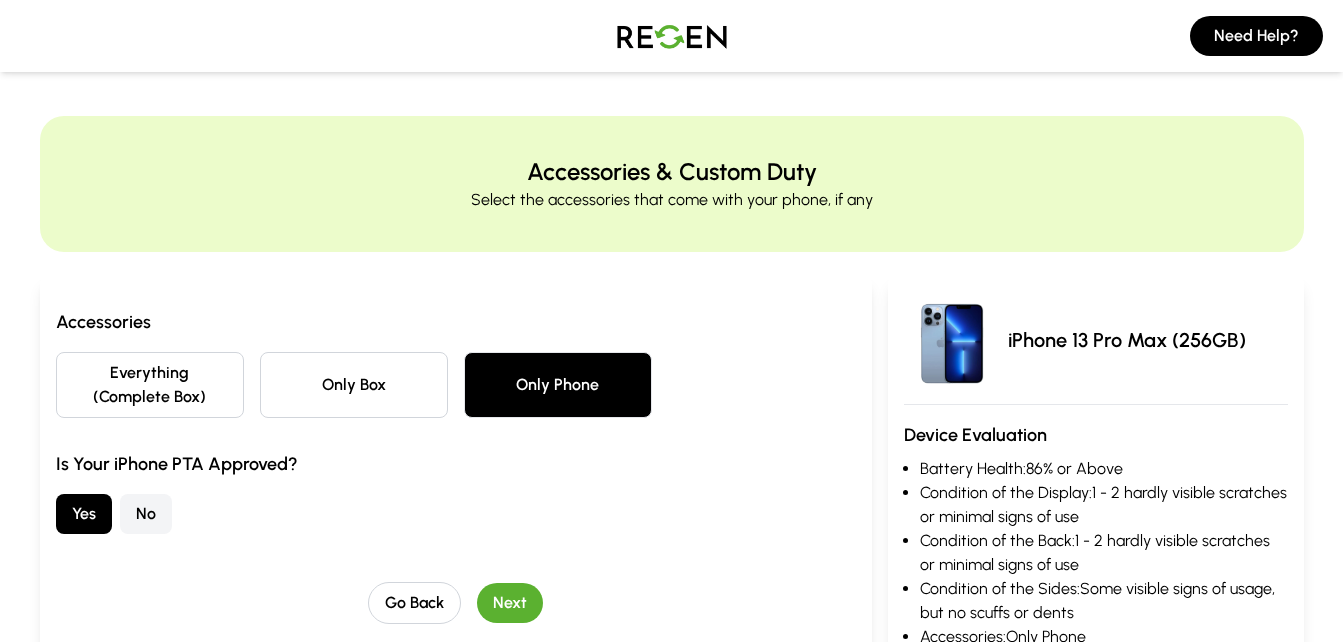 click on "No" at bounding box center [146, 514] 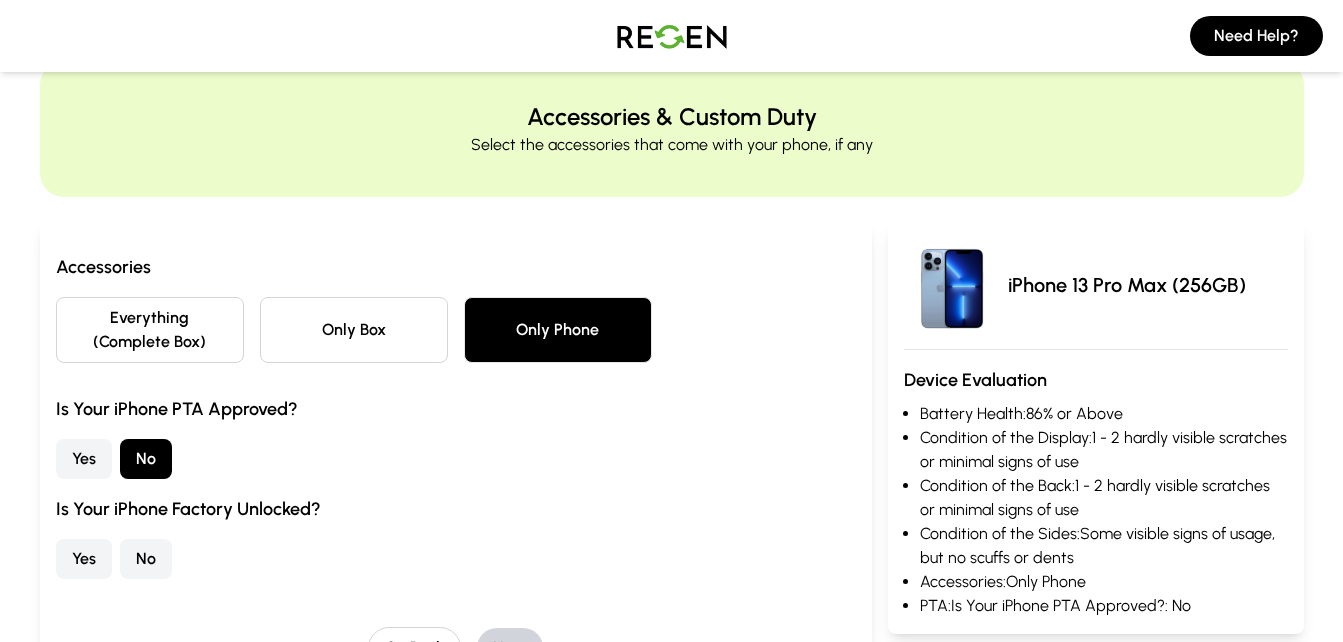 scroll, scrollTop: 100, scrollLeft: 0, axis: vertical 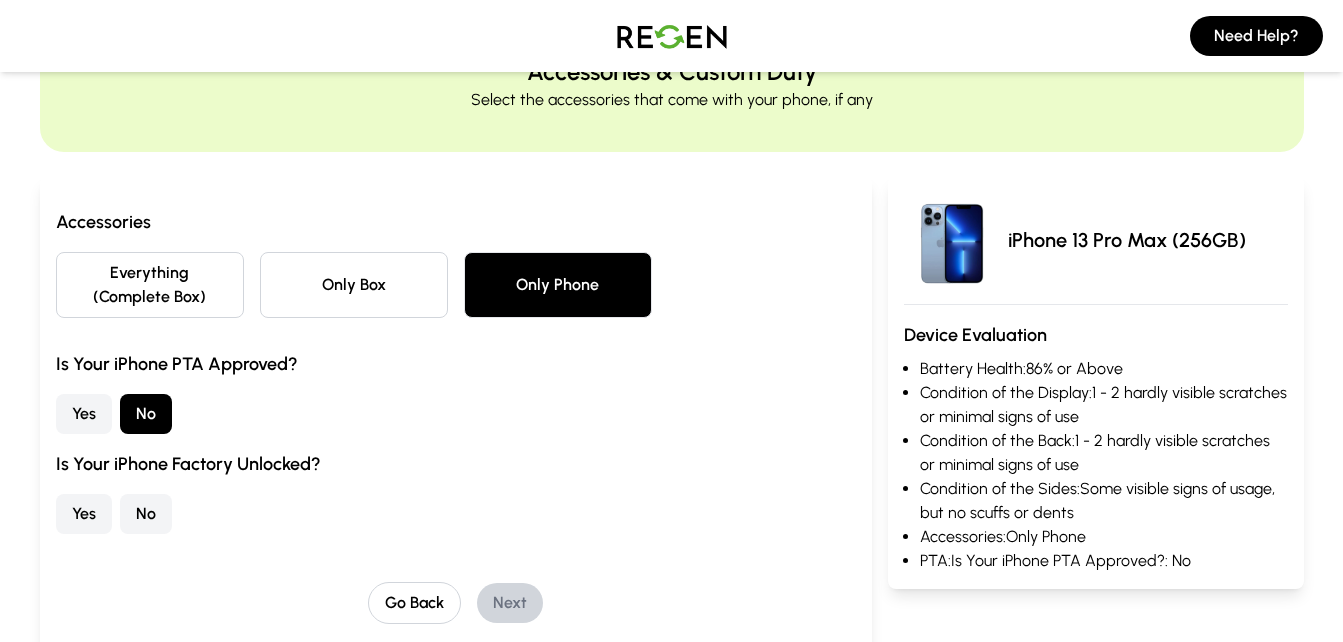 click on "Yes" at bounding box center (84, 514) 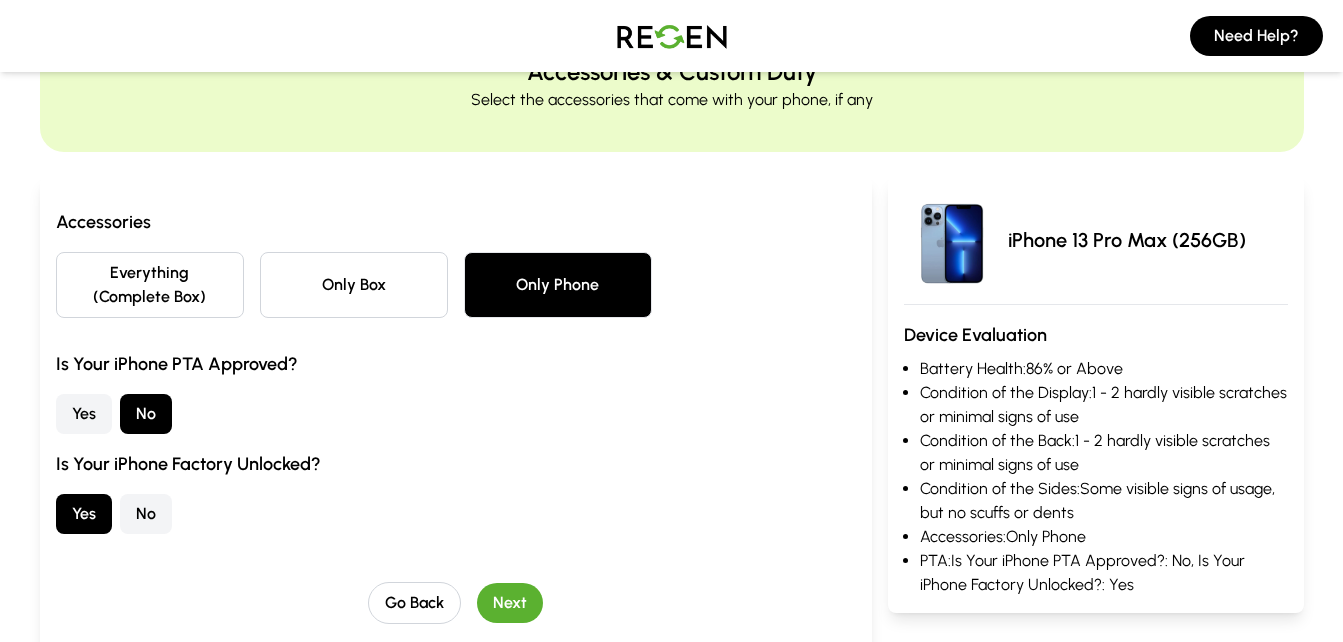click on "Next" at bounding box center (510, 603) 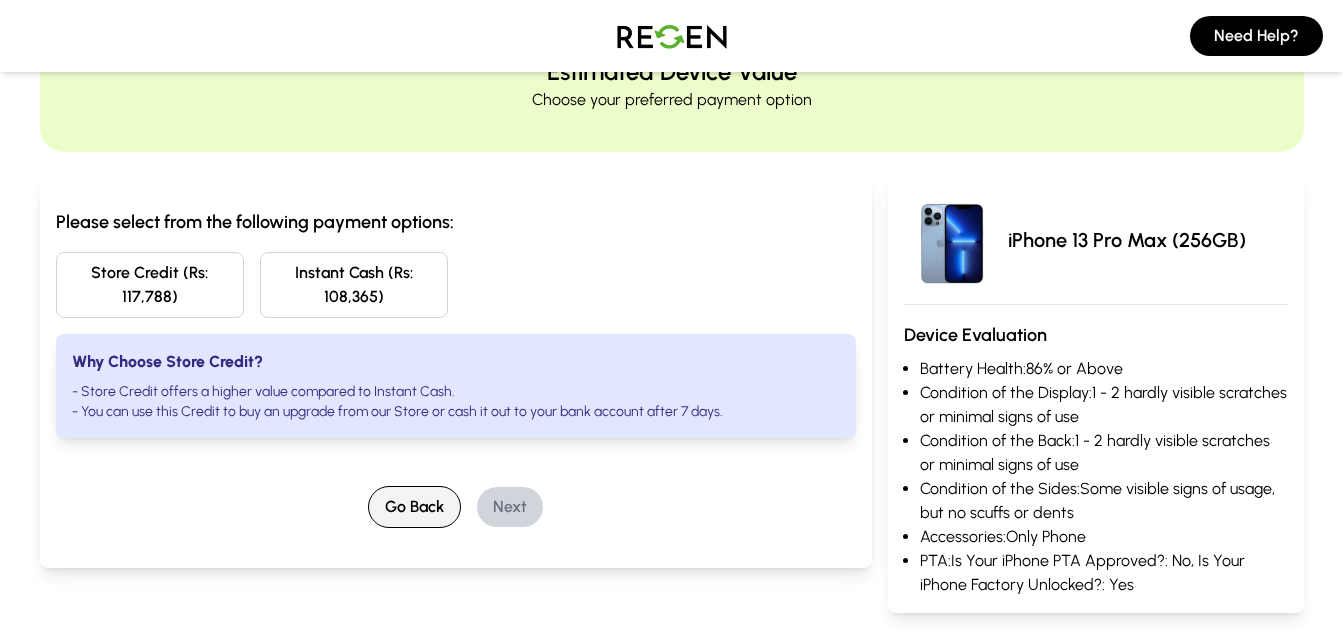 click on "Go Back" at bounding box center [414, 507] 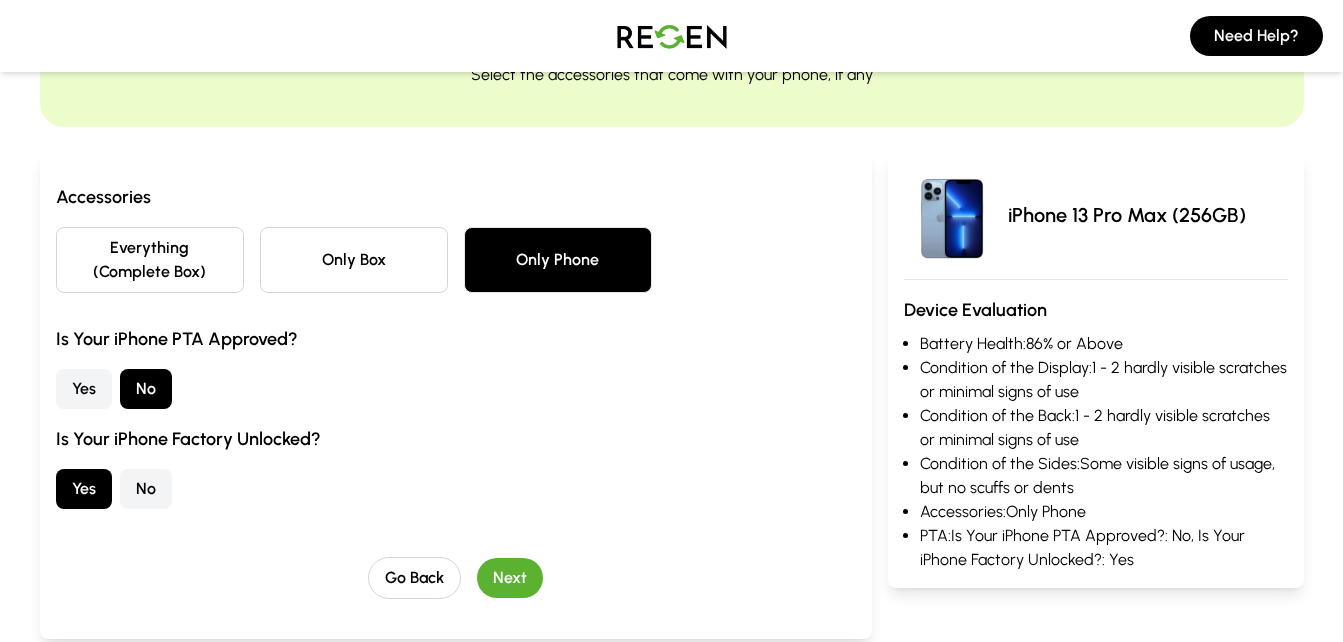 scroll, scrollTop: 0, scrollLeft: 0, axis: both 